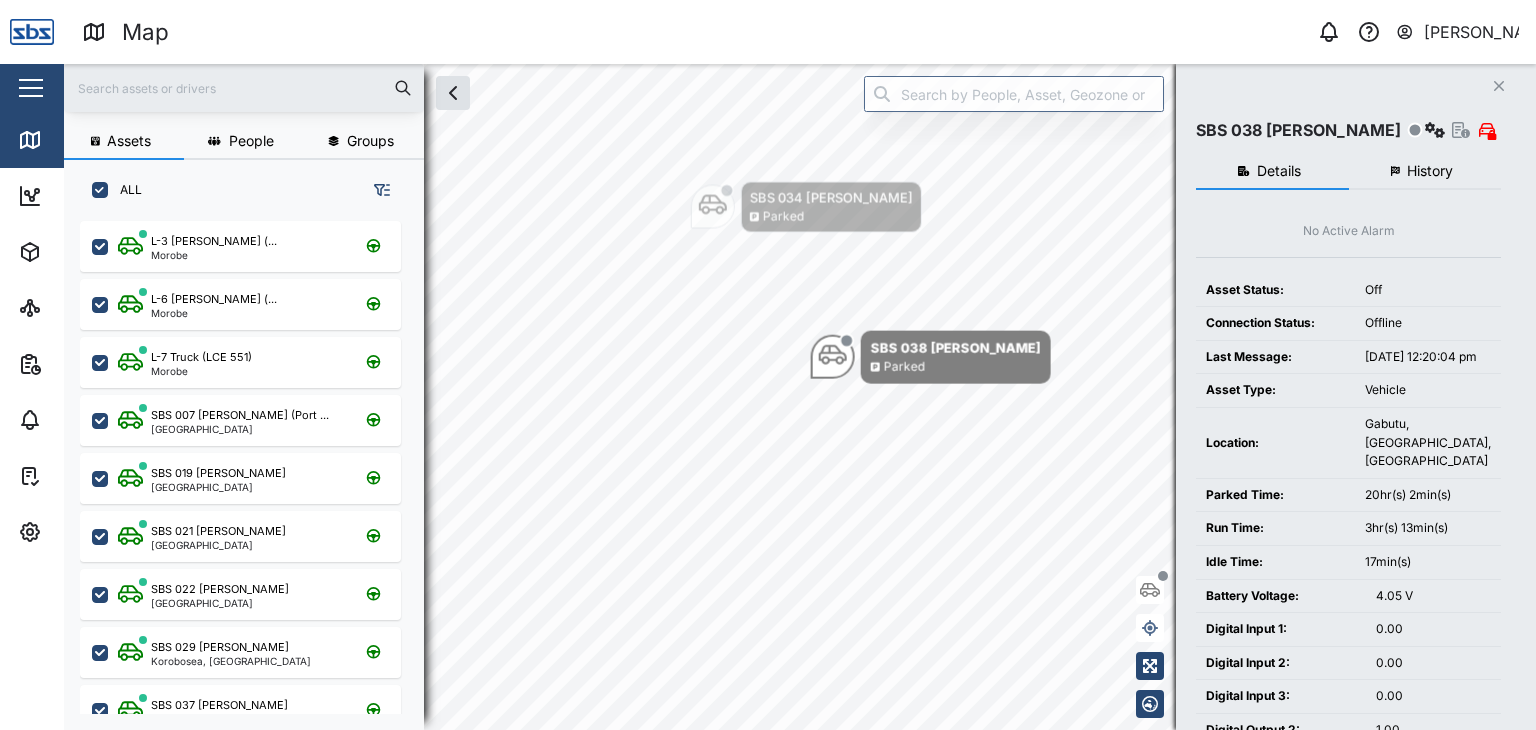 scroll, scrollTop: 0, scrollLeft: 0, axis: both 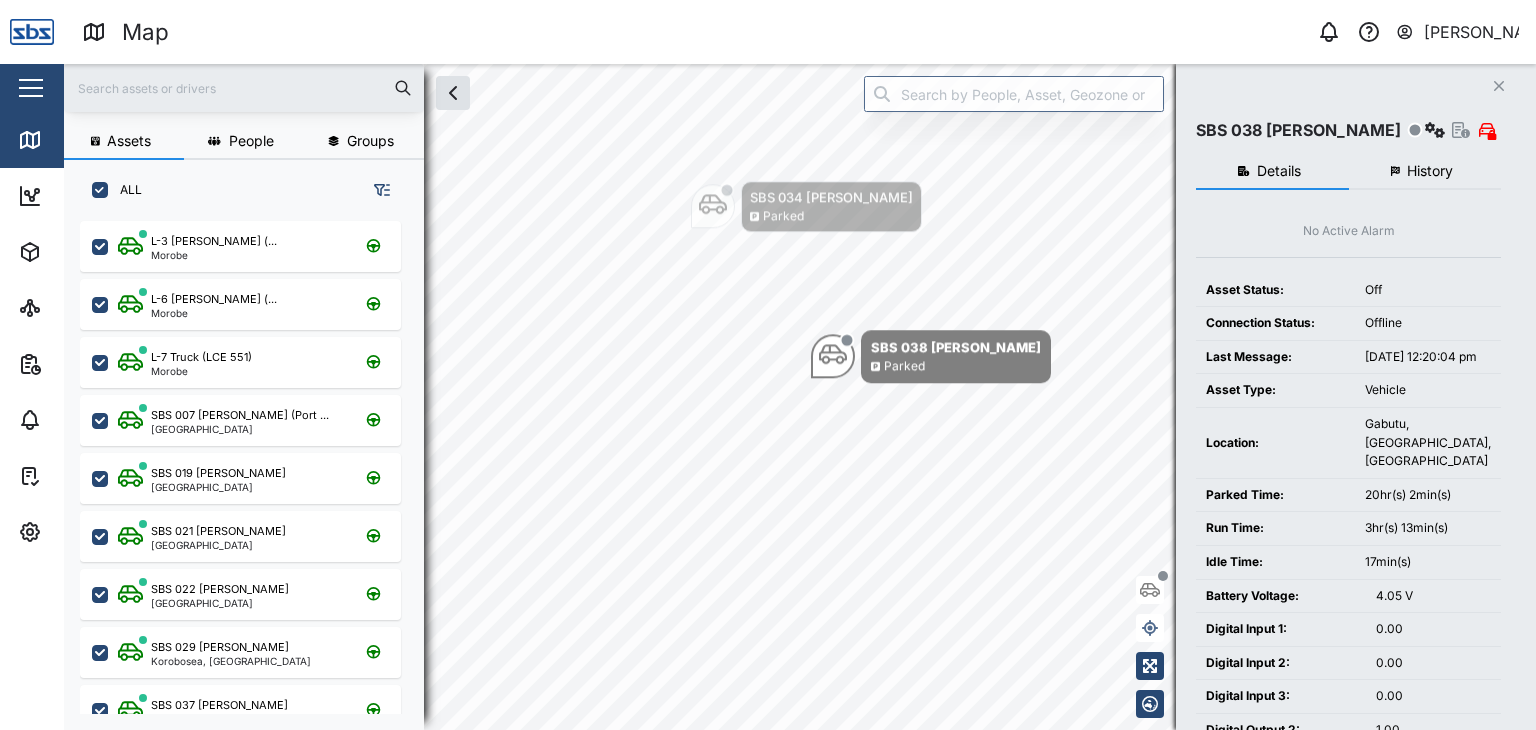 click at bounding box center [244, 88] 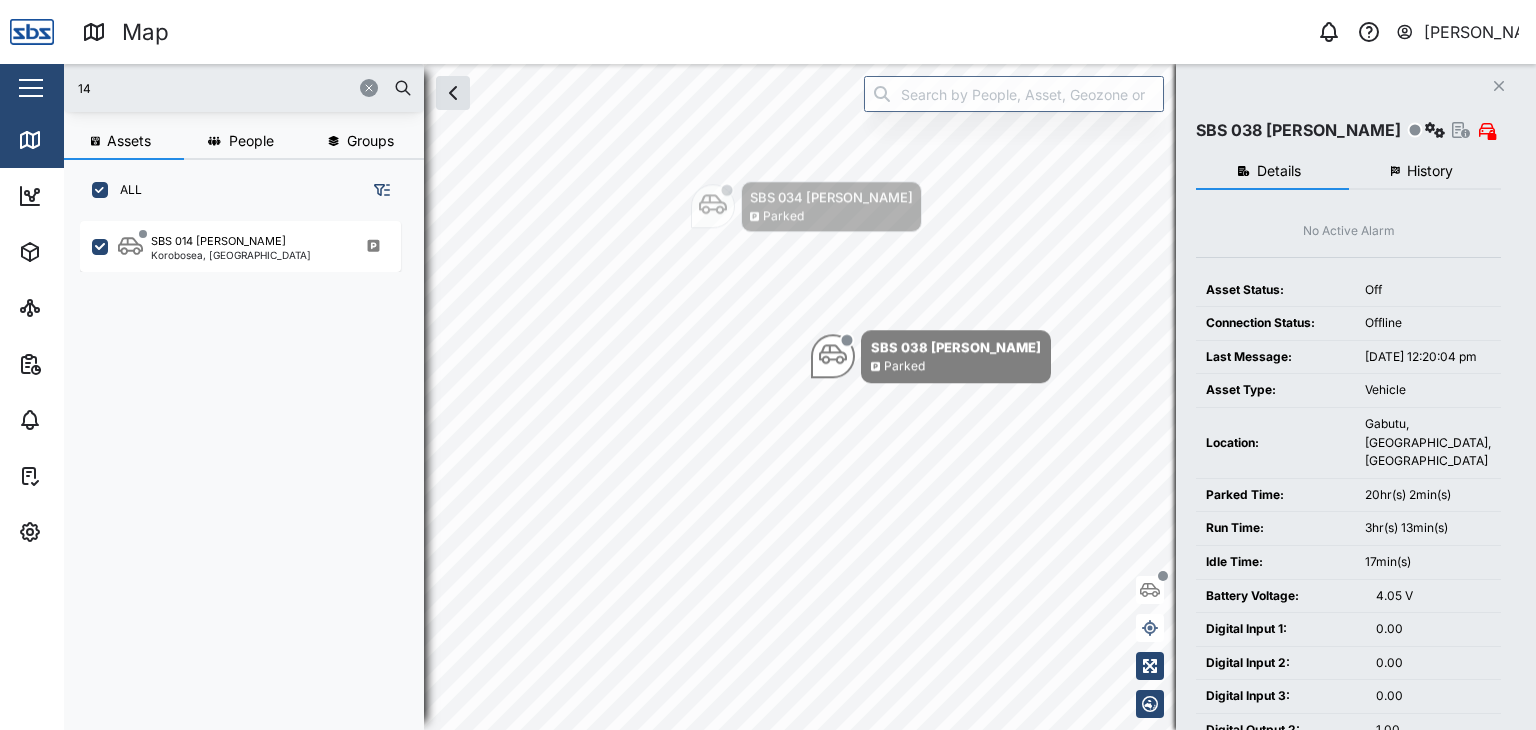 type on "14" 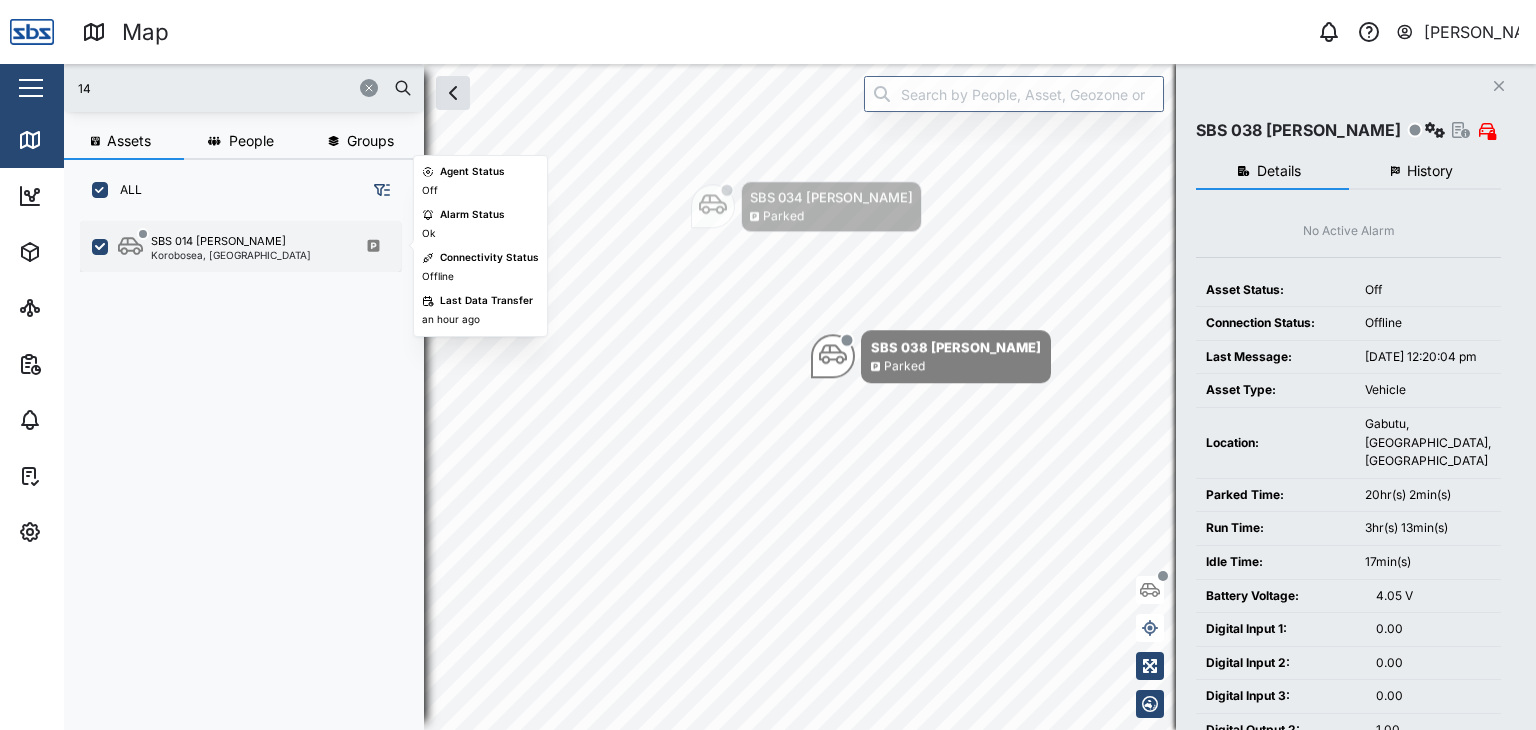 click on "SBS 014 Henry Korobosea,
Port Moresby" at bounding box center [240, 246] 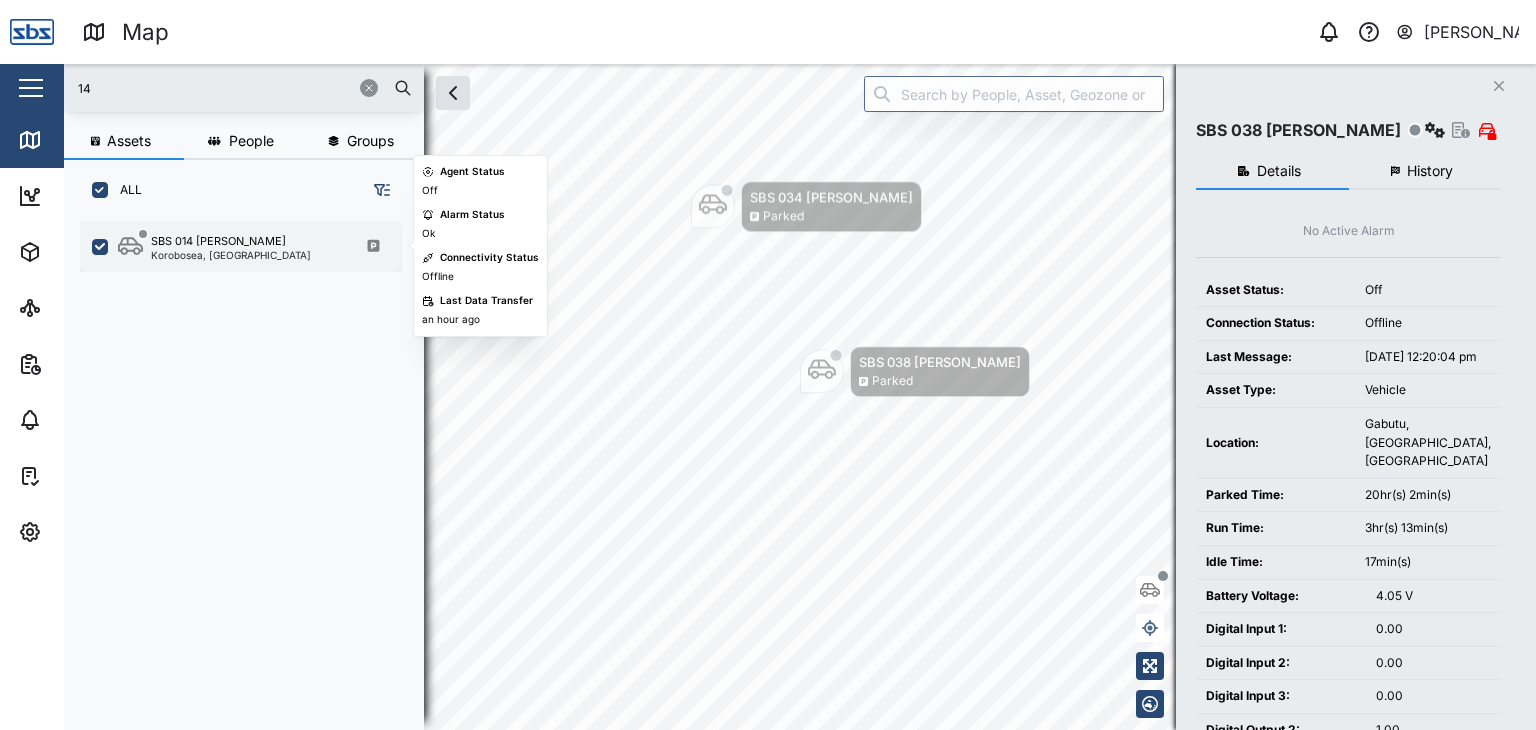 click on "Korobosea,
[GEOGRAPHIC_DATA]" at bounding box center [231, 255] 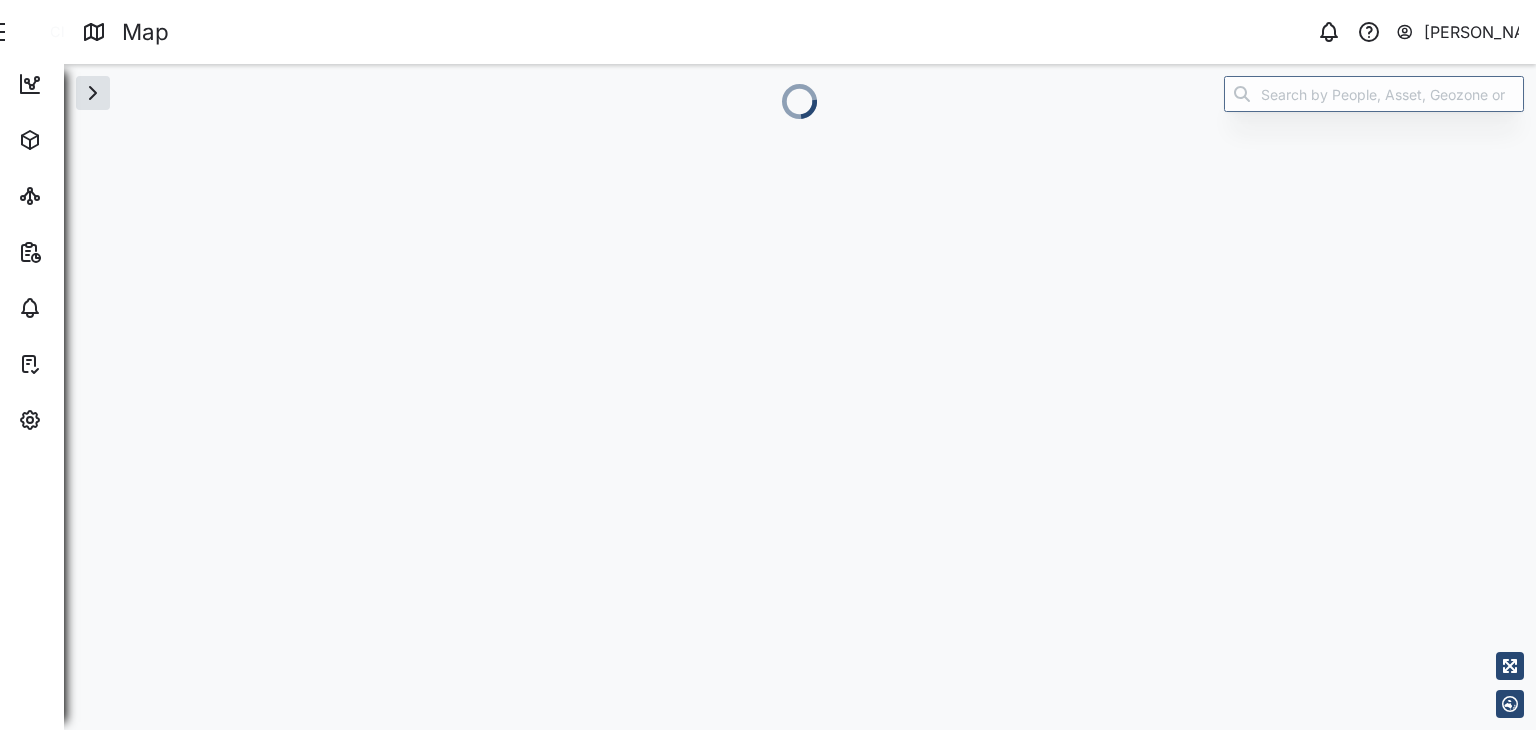 scroll, scrollTop: 0, scrollLeft: 0, axis: both 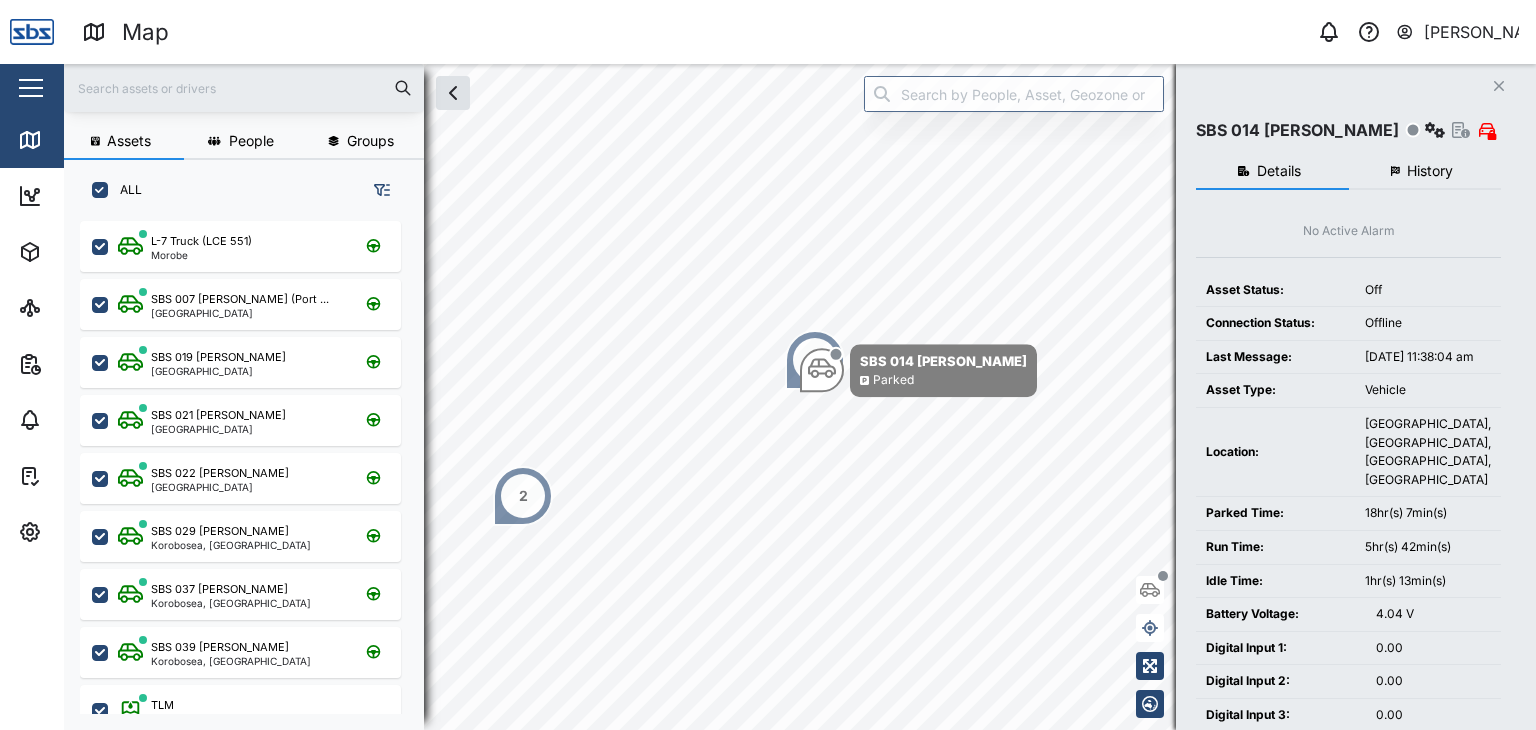 click at bounding box center [244, 88] 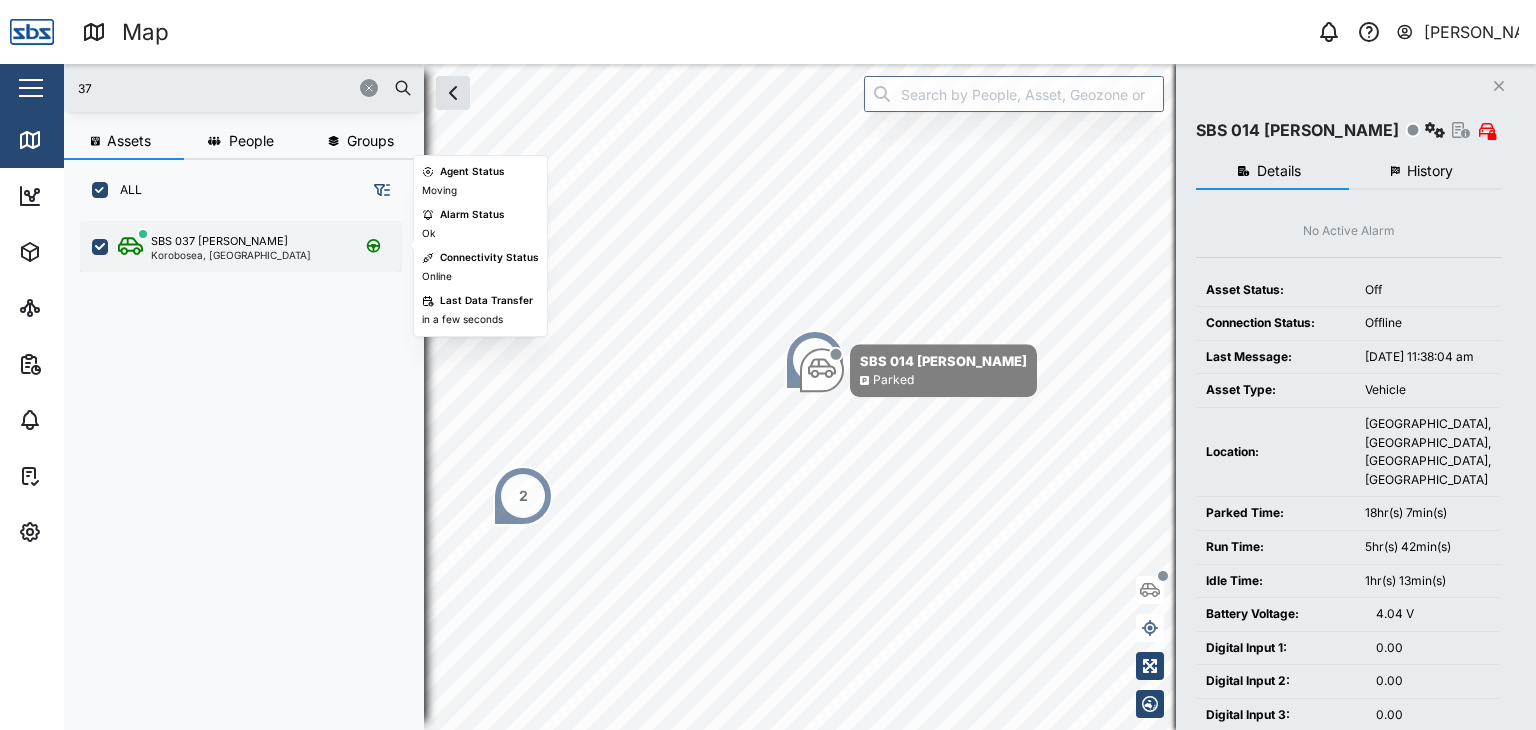 type on "37" 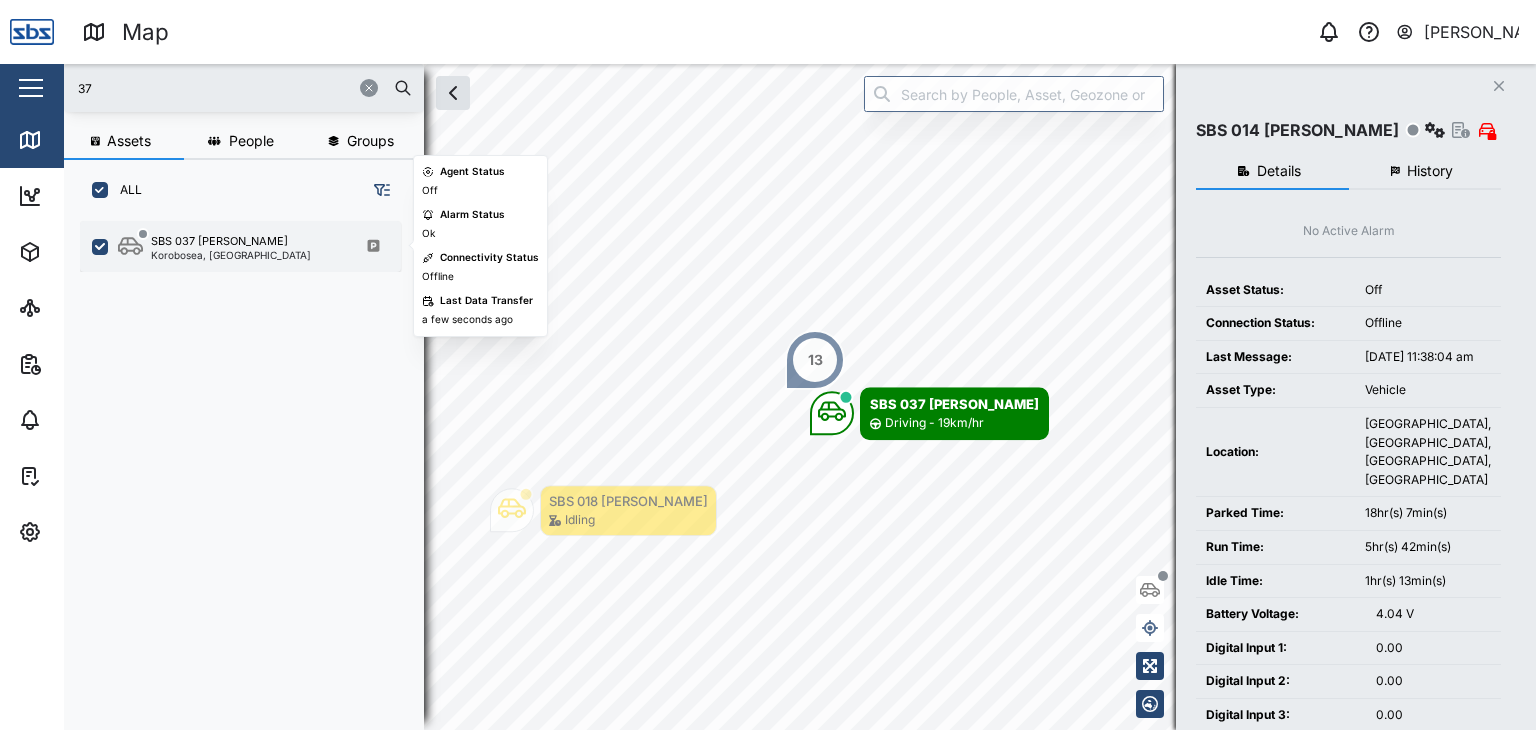 click on "Korobosea,
[GEOGRAPHIC_DATA]" at bounding box center (231, 255) 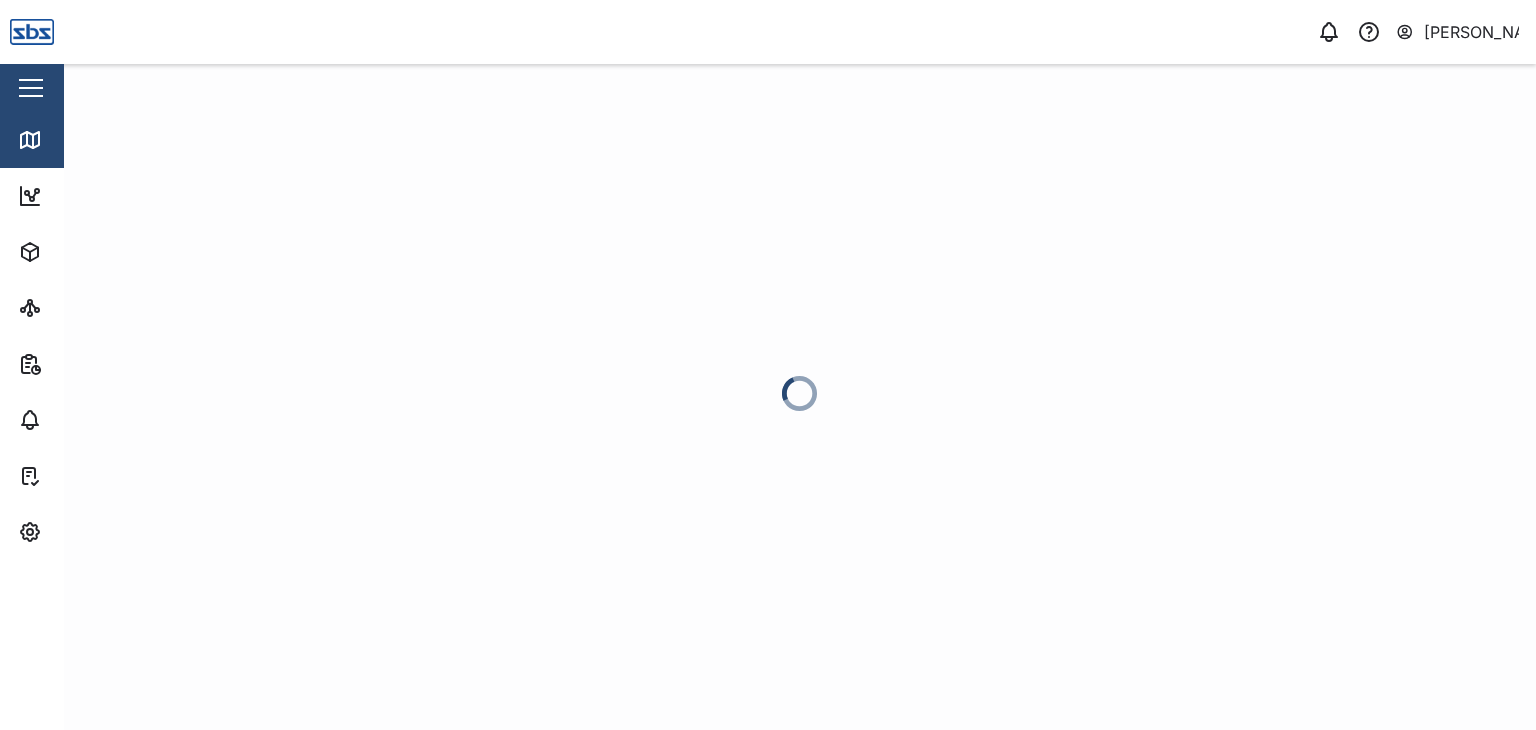 scroll, scrollTop: 0, scrollLeft: 0, axis: both 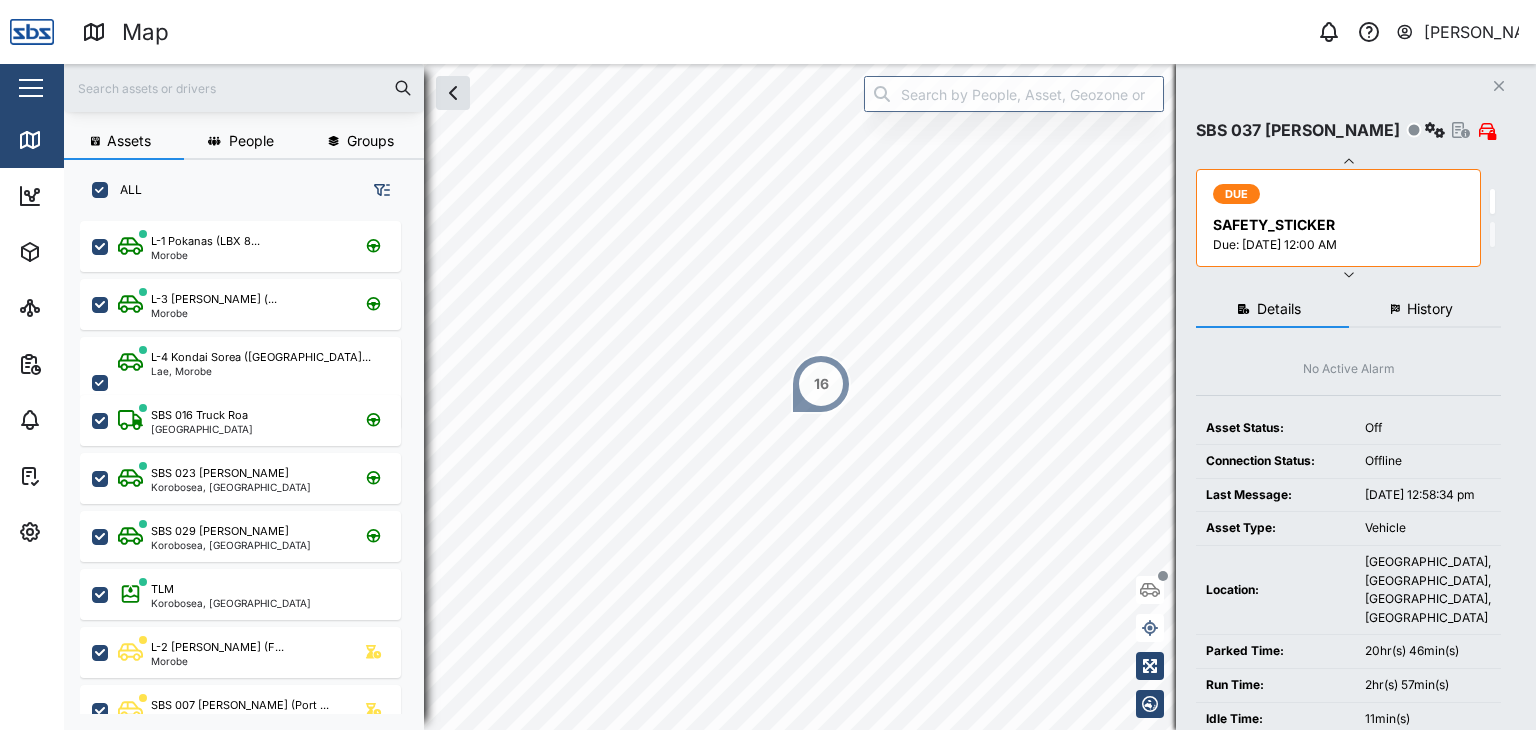 click on "16" at bounding box center (821, 384) 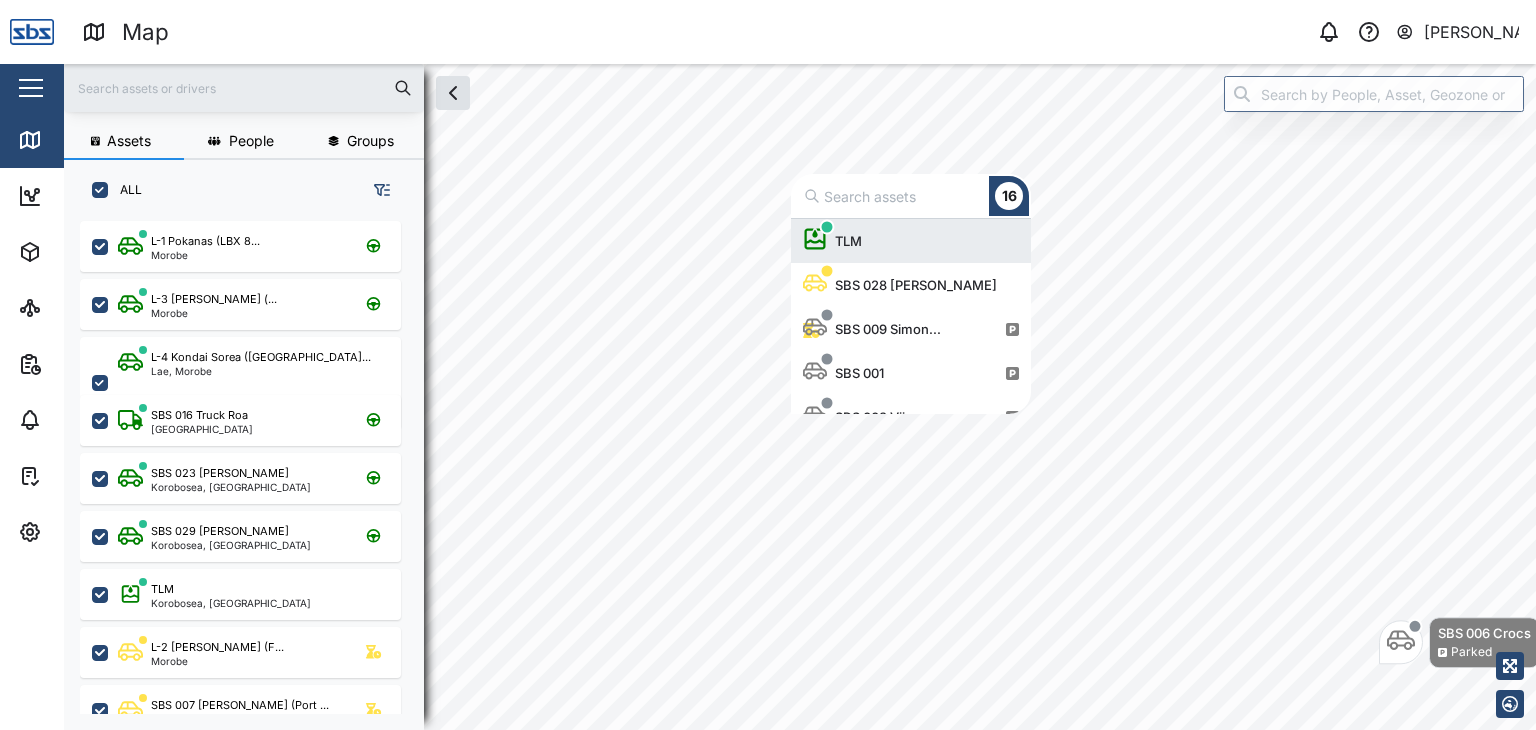 scroll, scrollTop: 16, scrollLeft: 16, axis: both 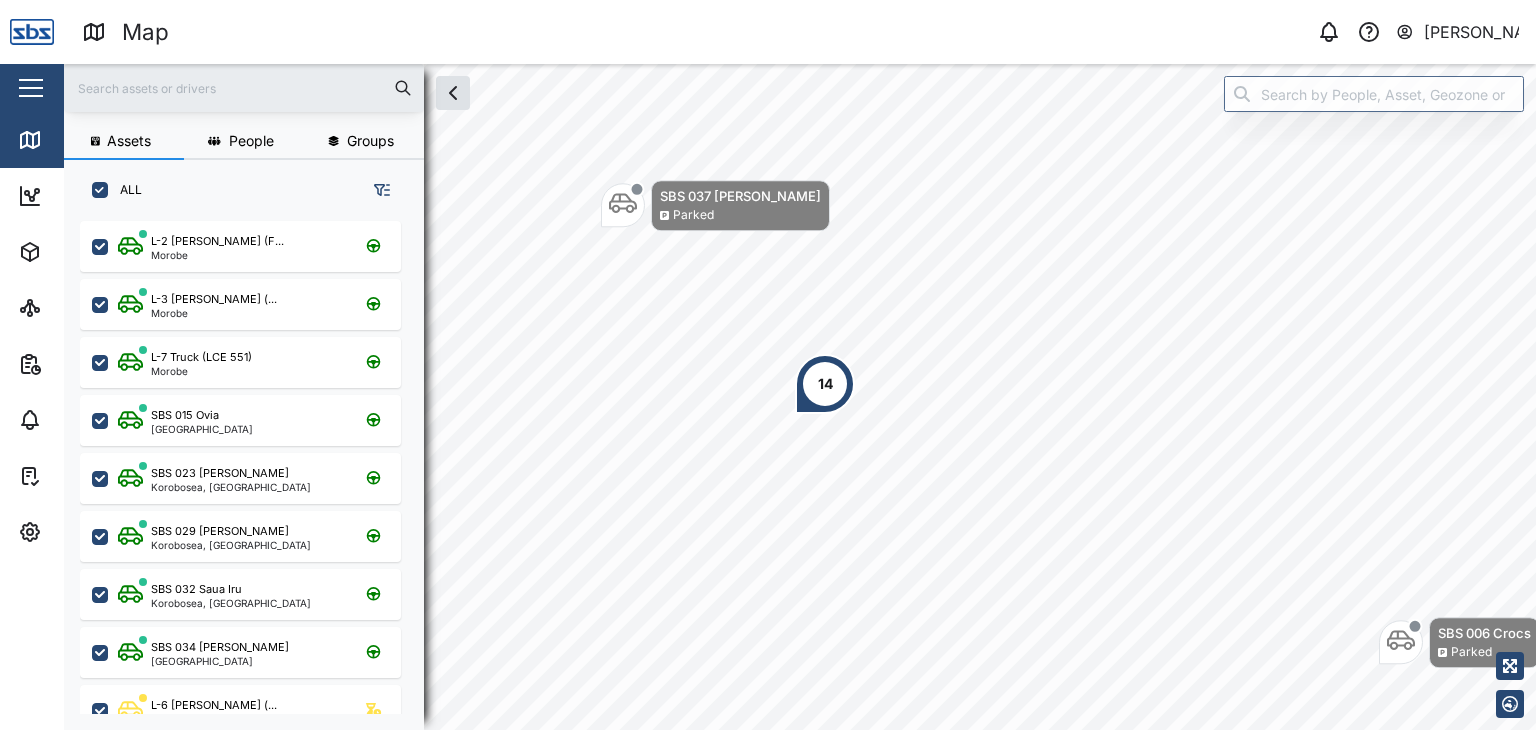 click at bounding box center (244, 88) 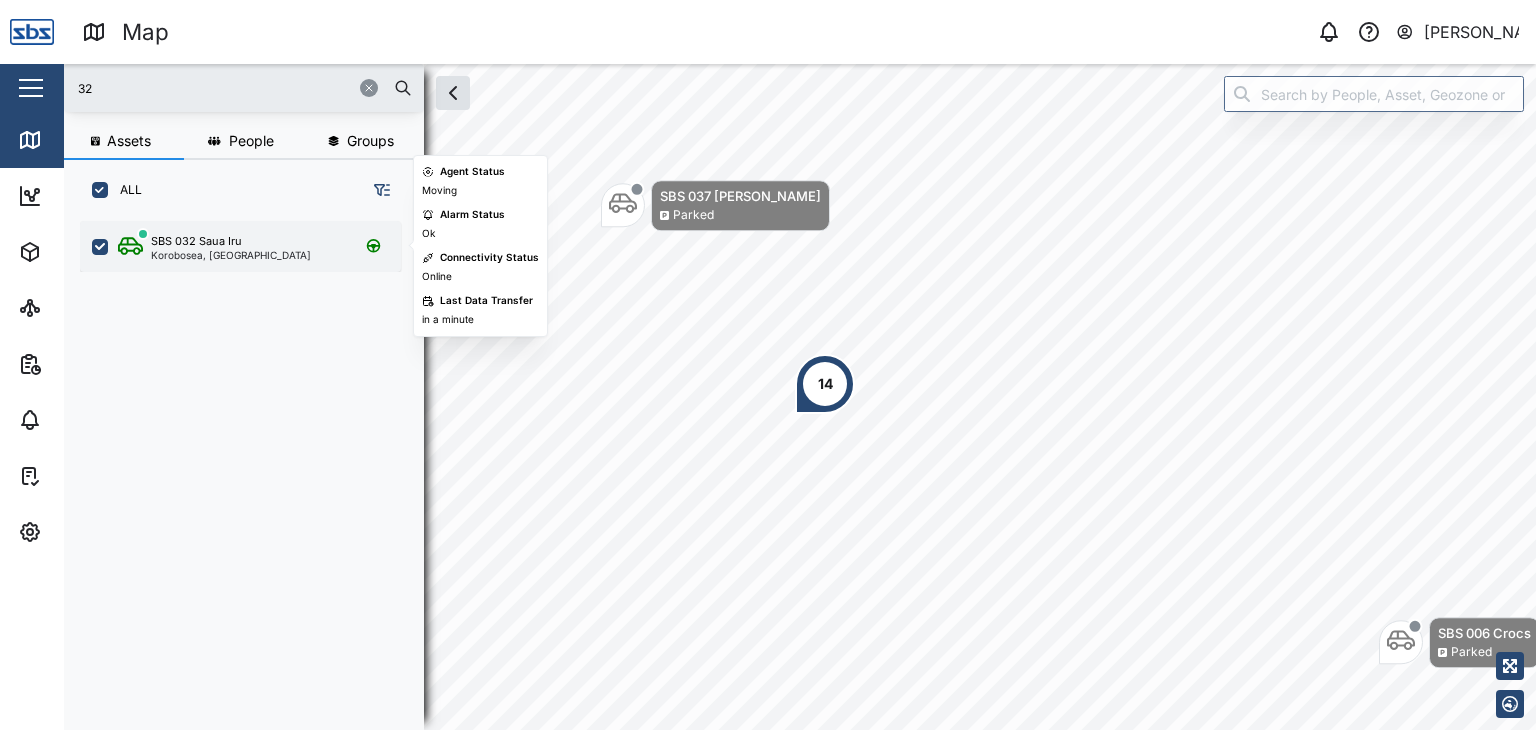 type on "32" 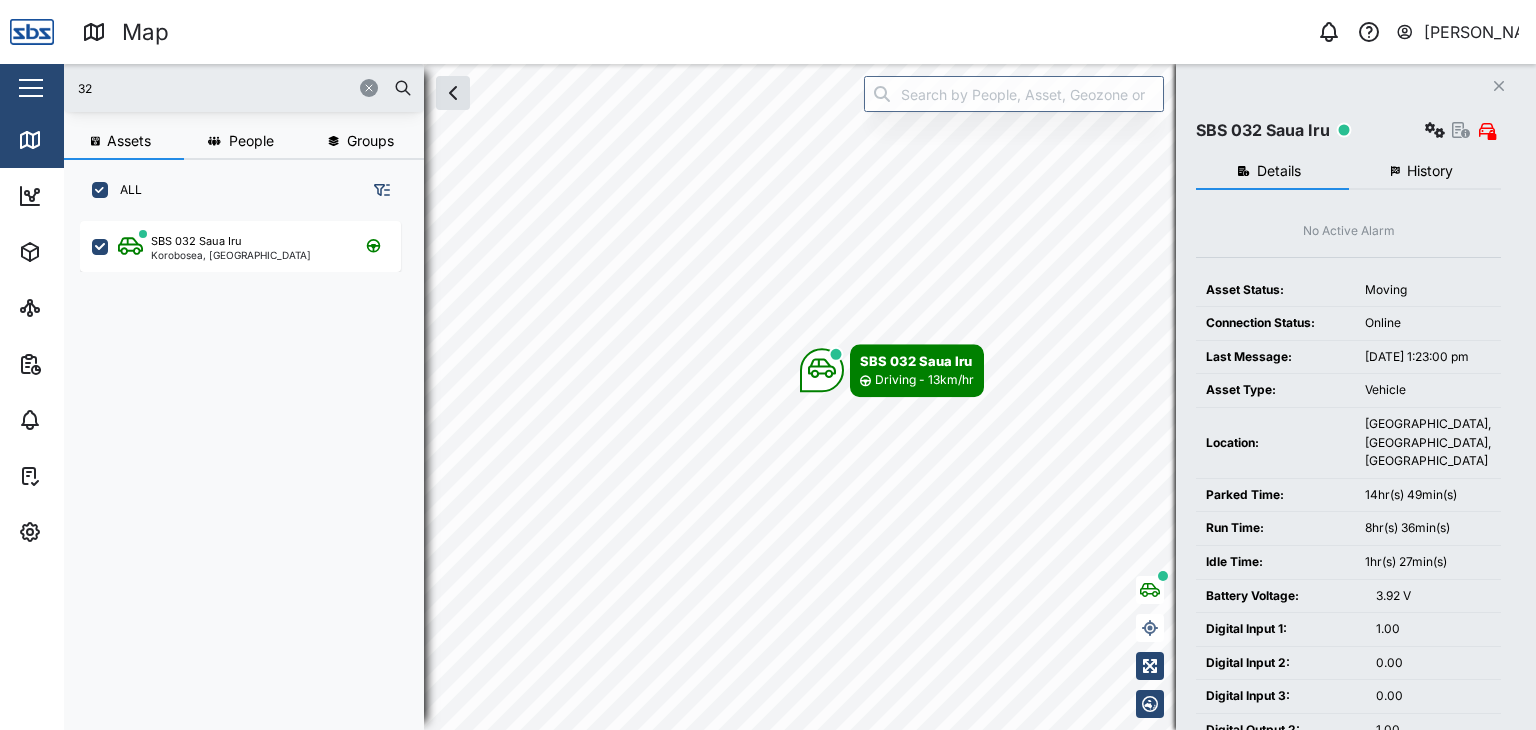 click on "32" at bounding box center (244, 88) 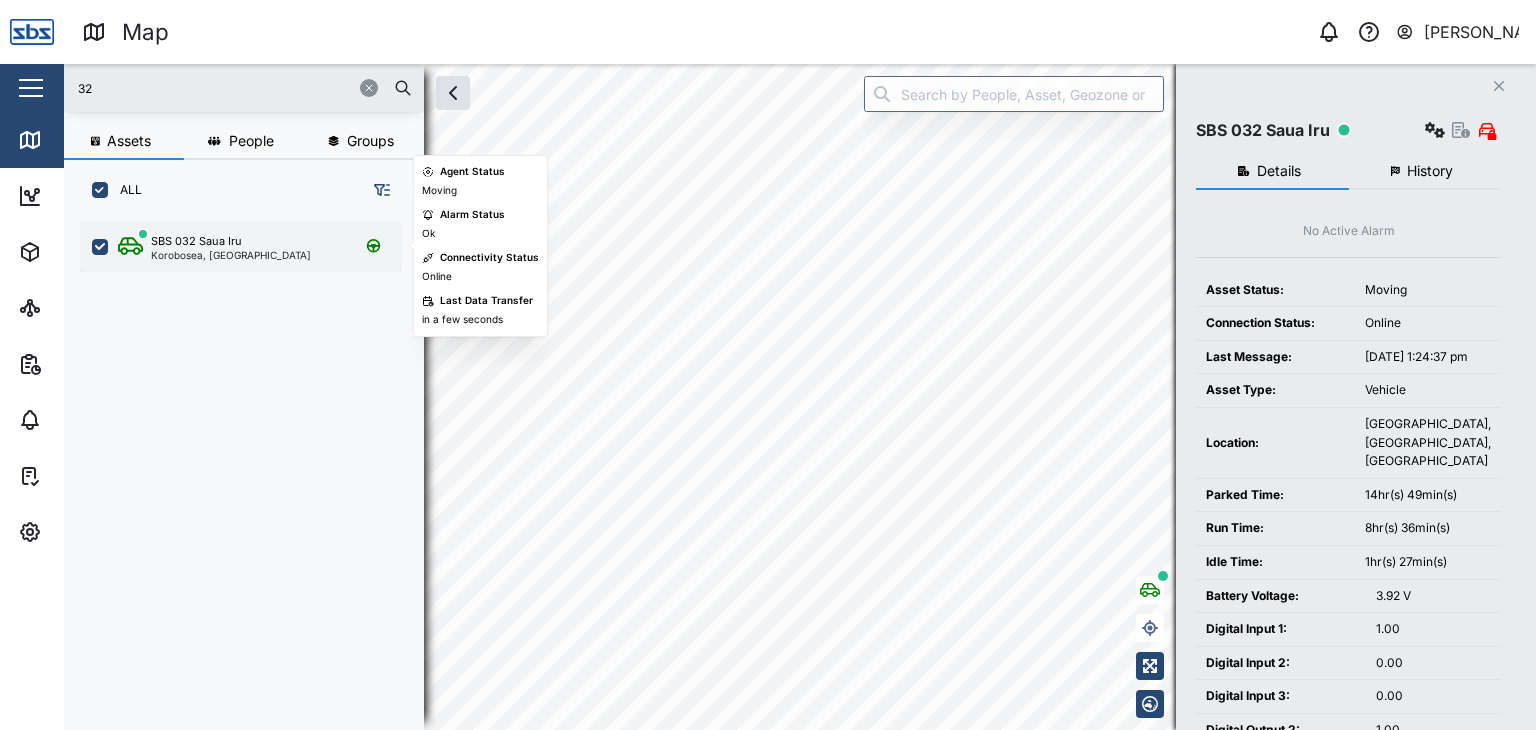 click on "Korobosea,
[GEOGRAPHIC_DATA]" at bounding box center (231, 255) 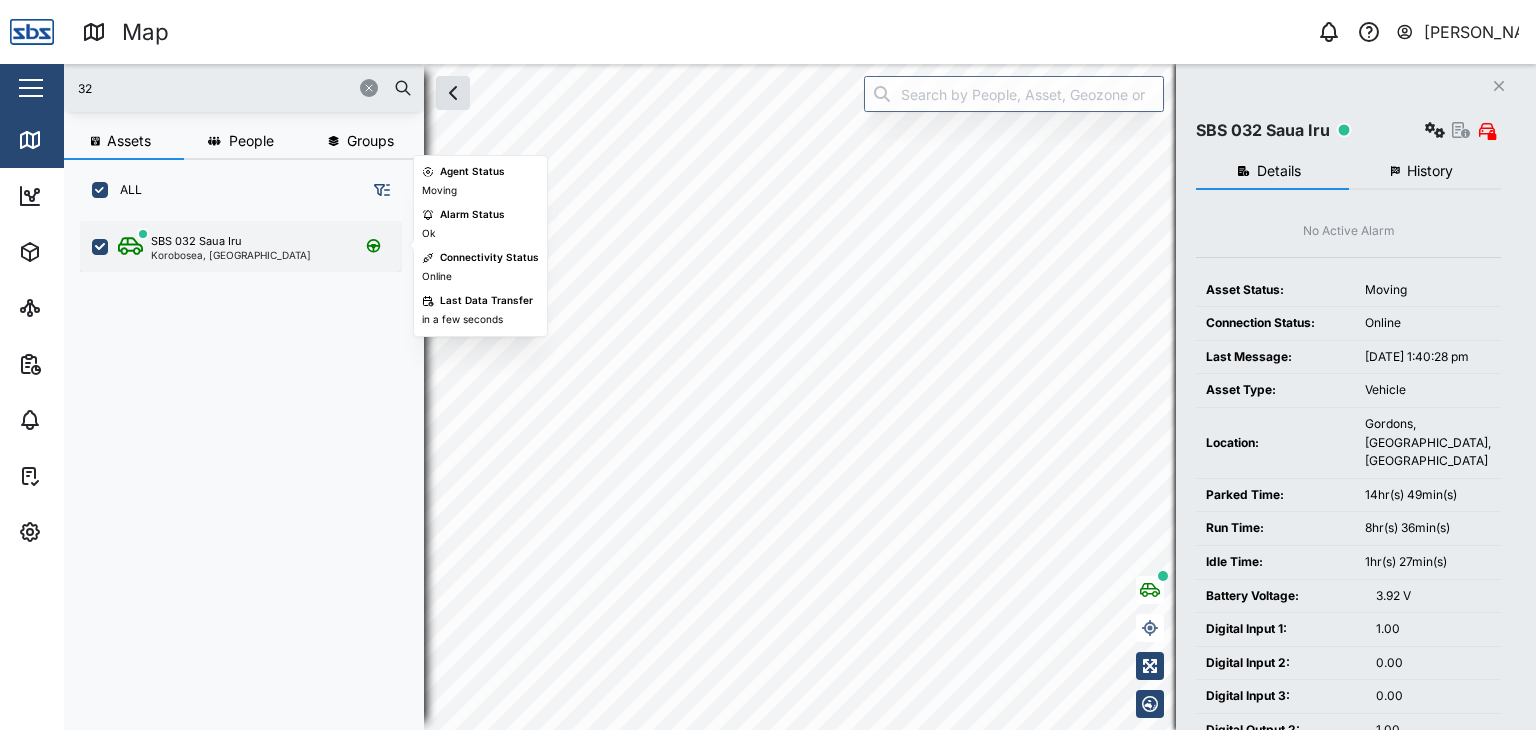 click on "SBS 032 Saua Iru" at bounding box center (196, 241) 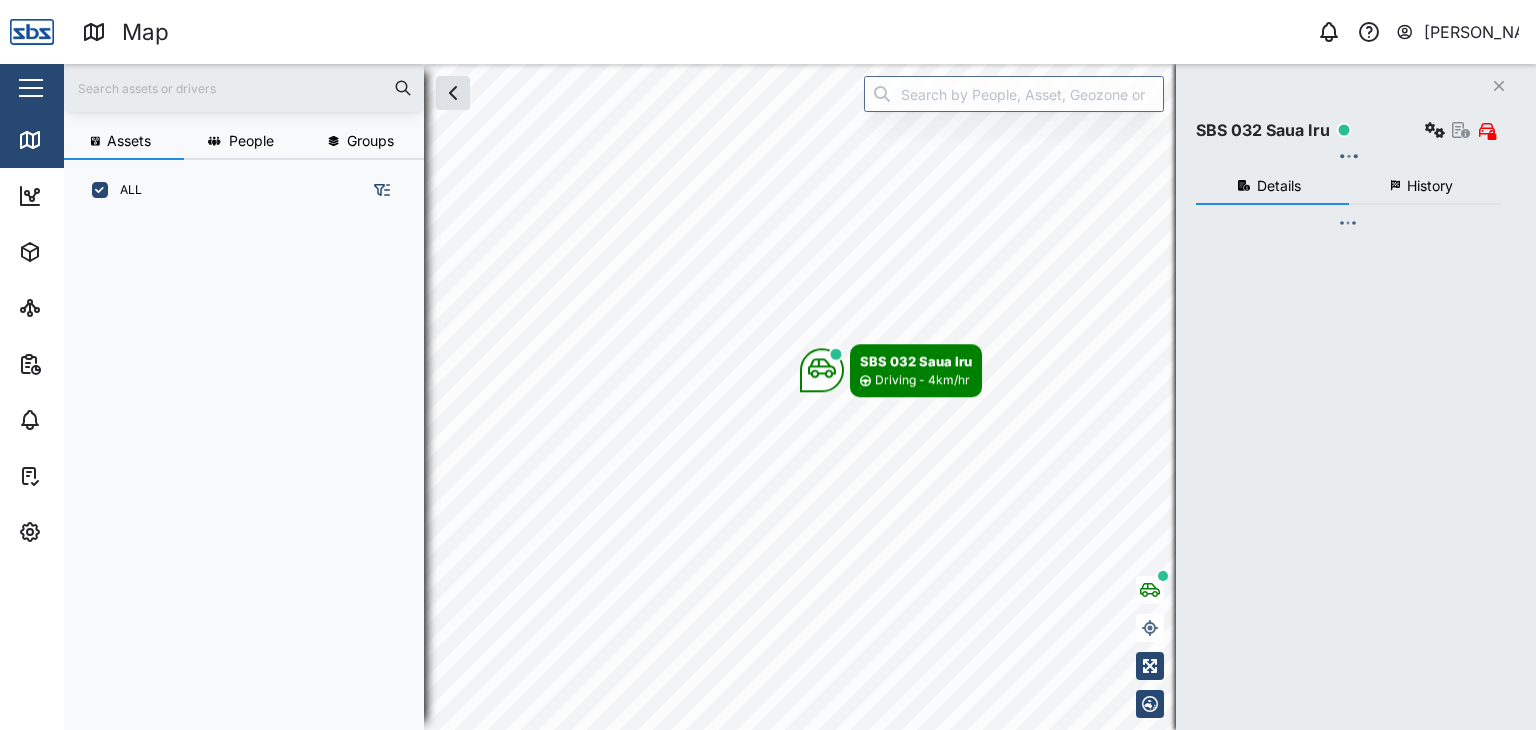 scroll, scrollTop: 0, scrollLeft: 0, axis: both 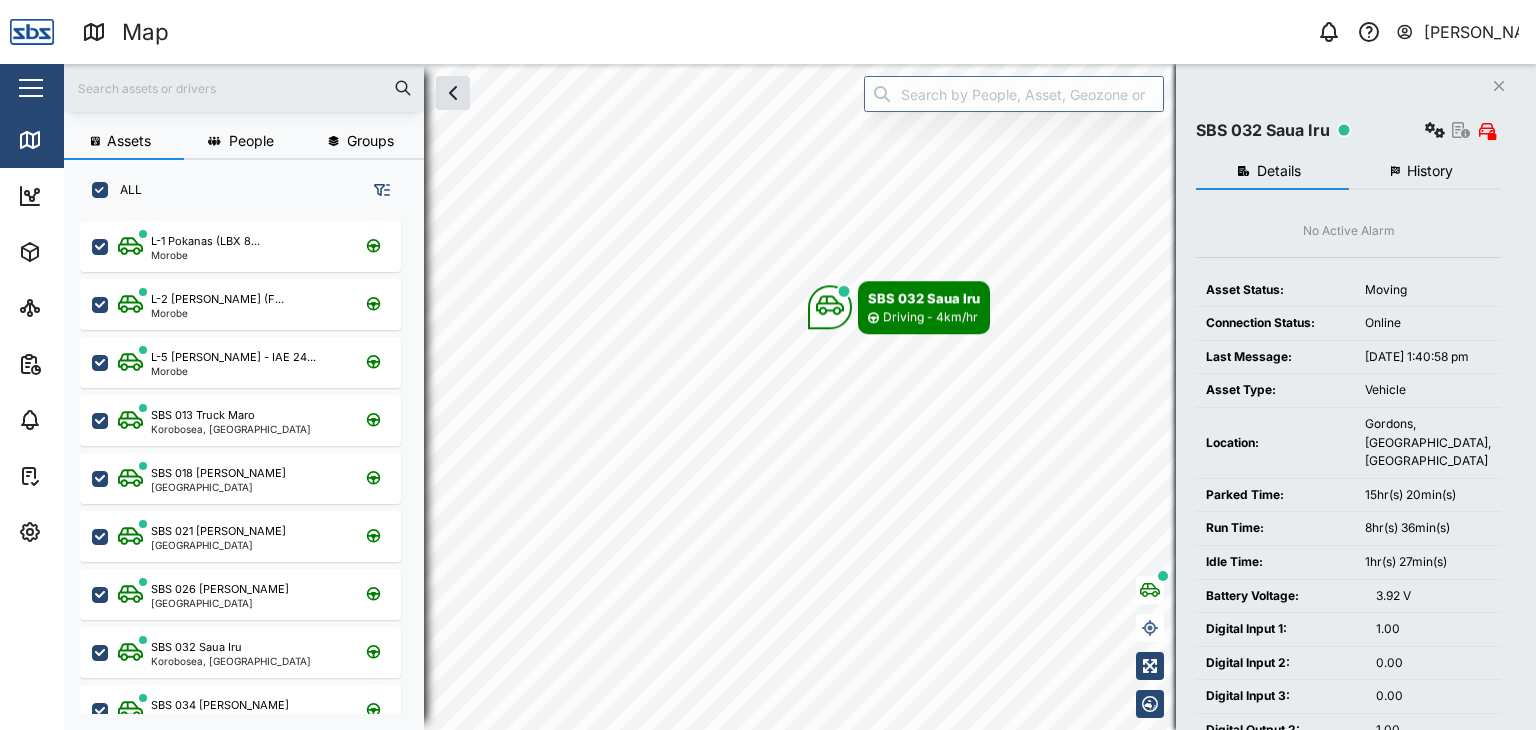 click at bounding box center [244, 88] 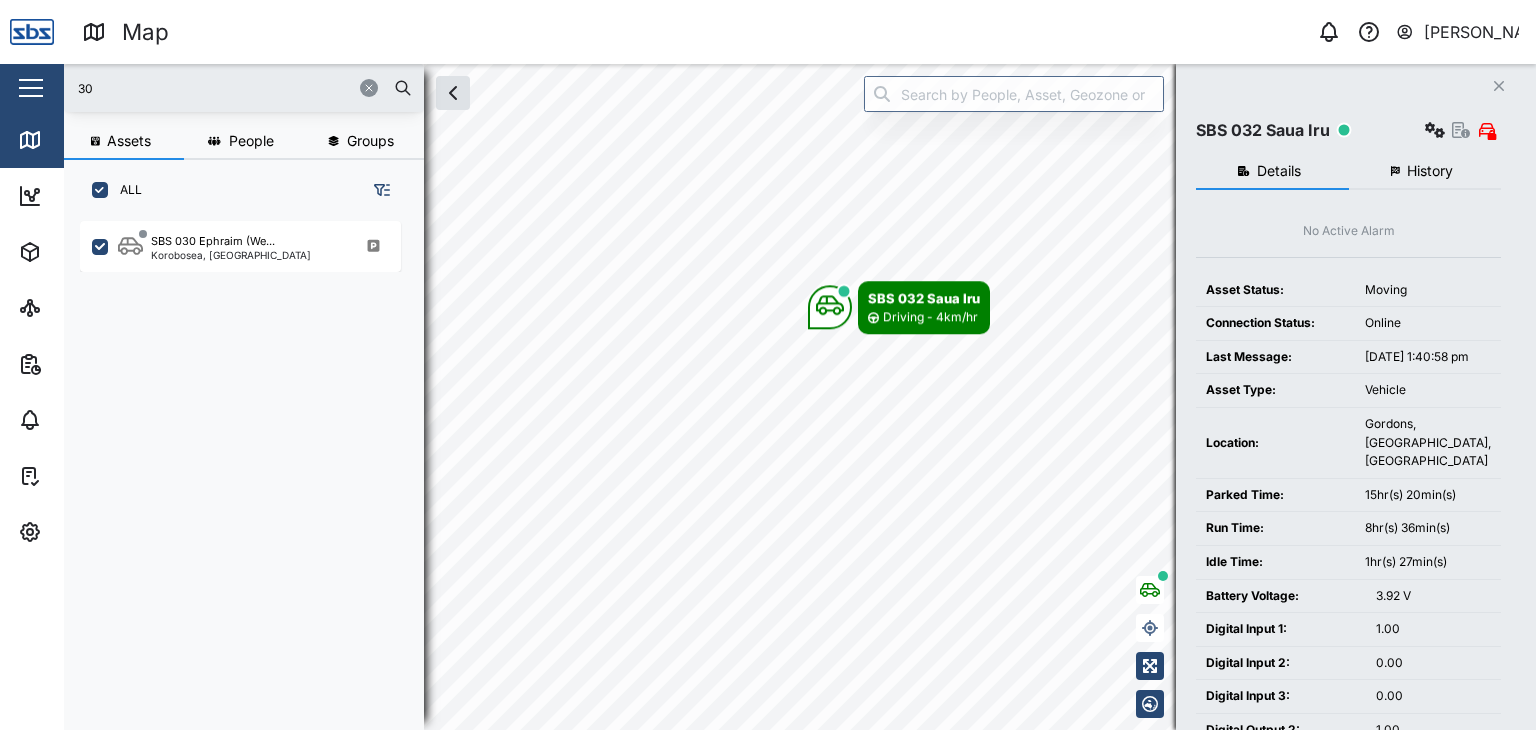 type on "30" 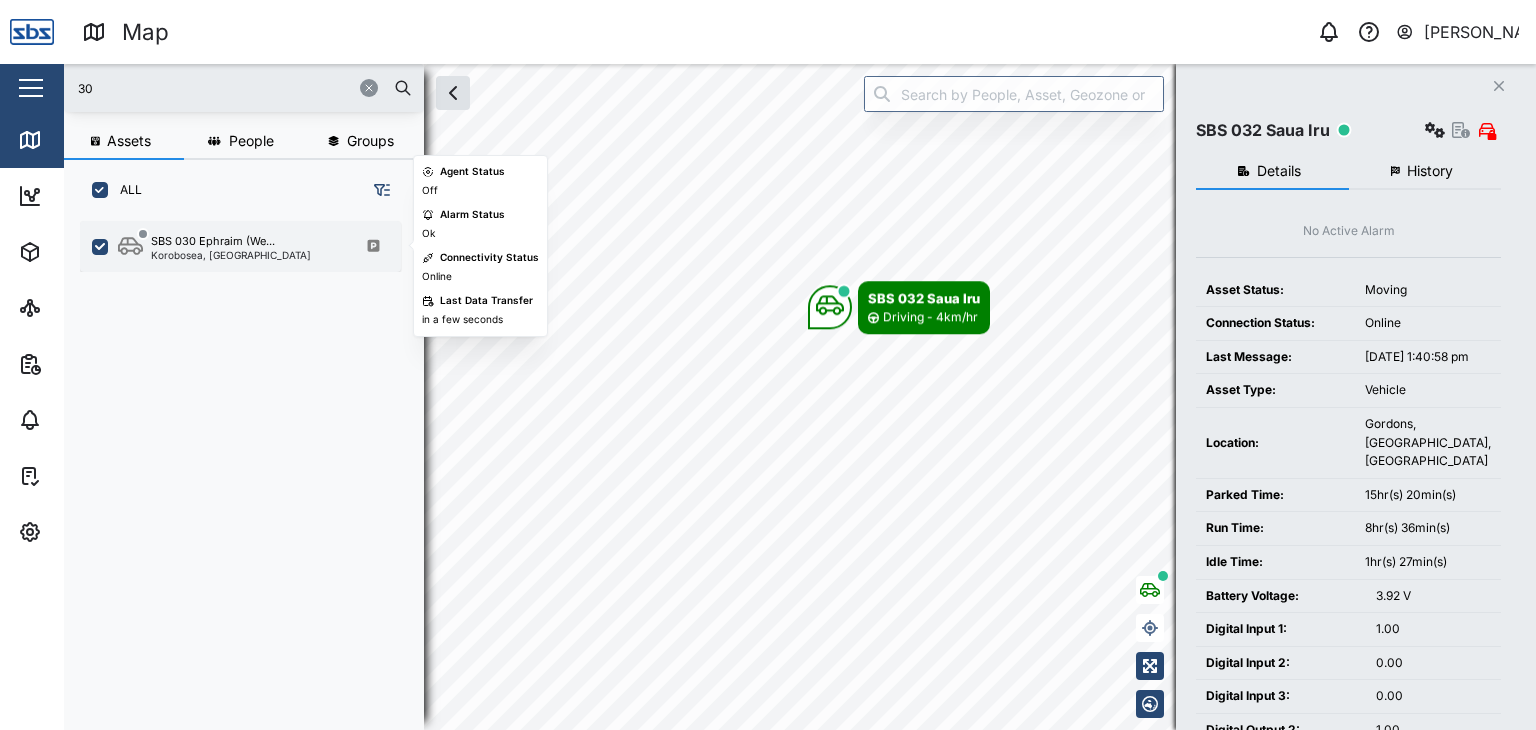 click on "Korobosea,
[GEOGRAPHIC_DATA]" at bounding box center (231, 255) 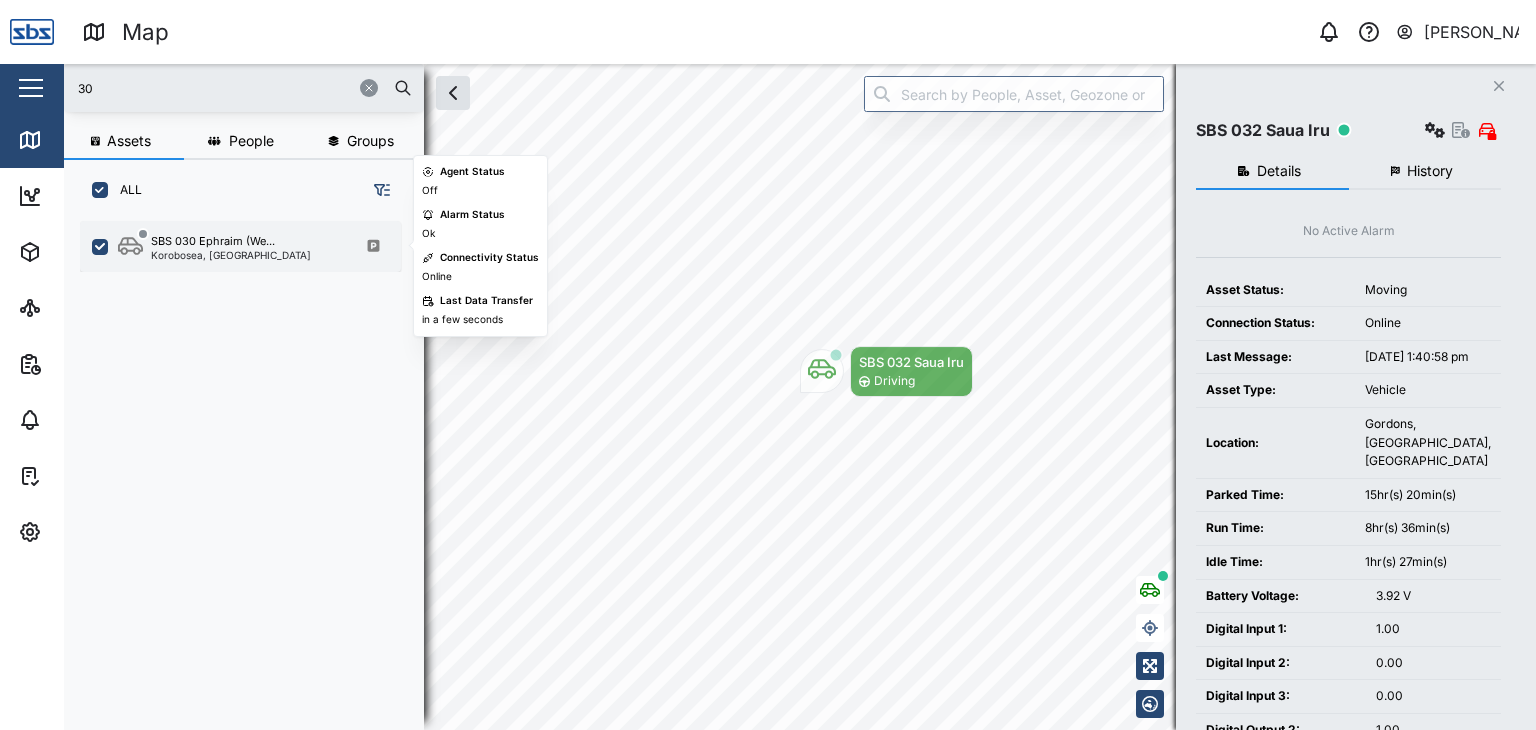click on "Korobosea,
[GEOGRAPHIC_DATA]" at bounding box center [231, 255] 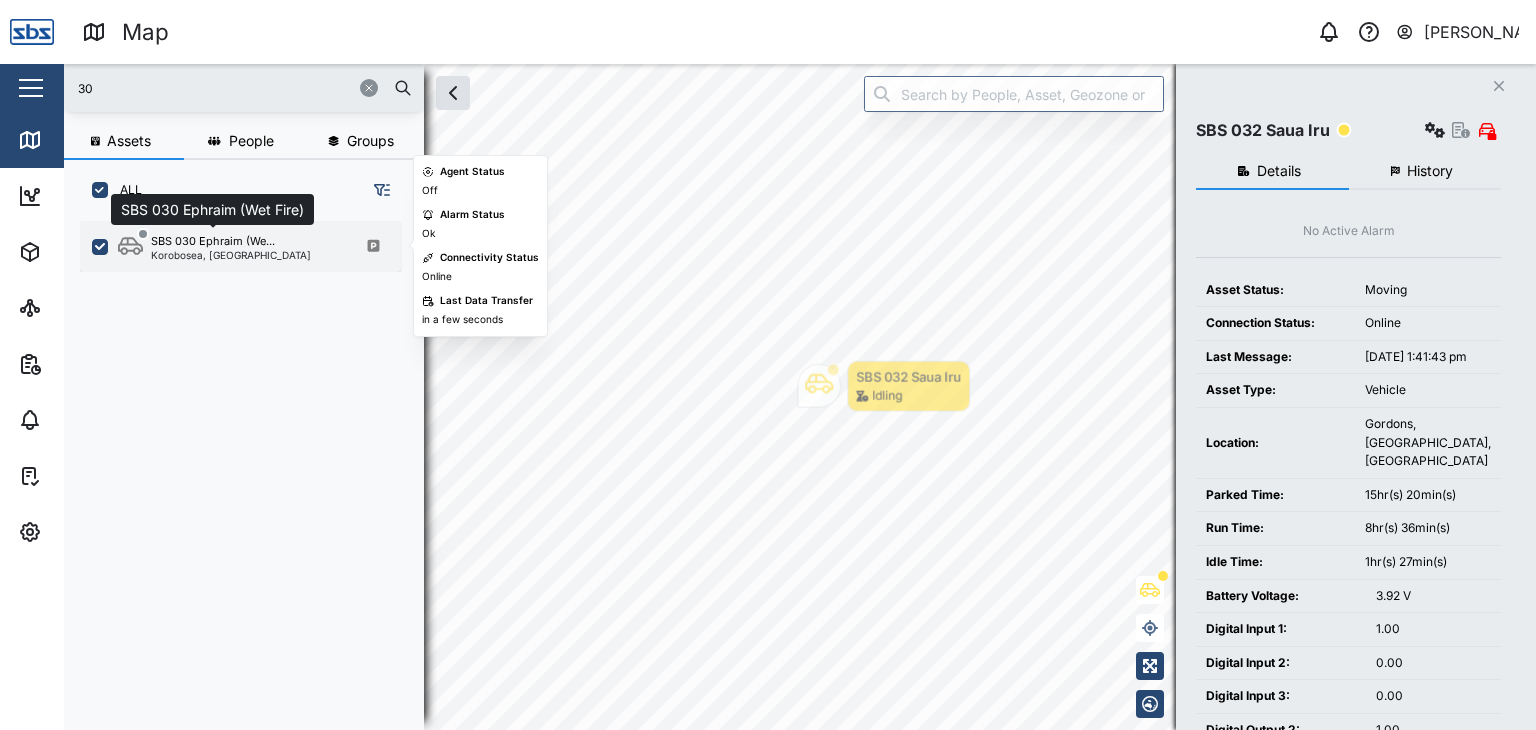 click on "SBS 030  Ephraim (We..." at bounding box center [213, 241] 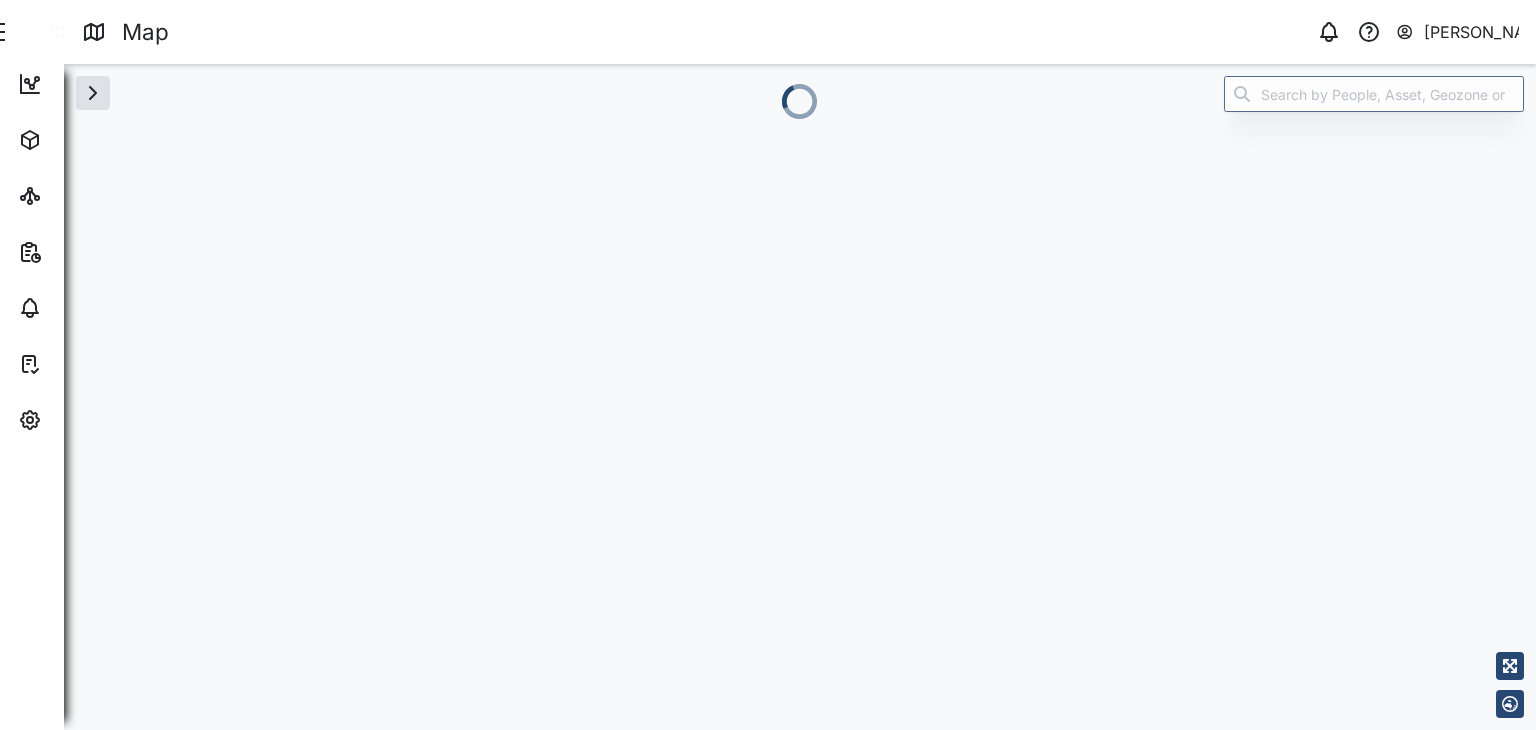 scroll, scrollTop: 0, scrollLeft: 0, axis: both 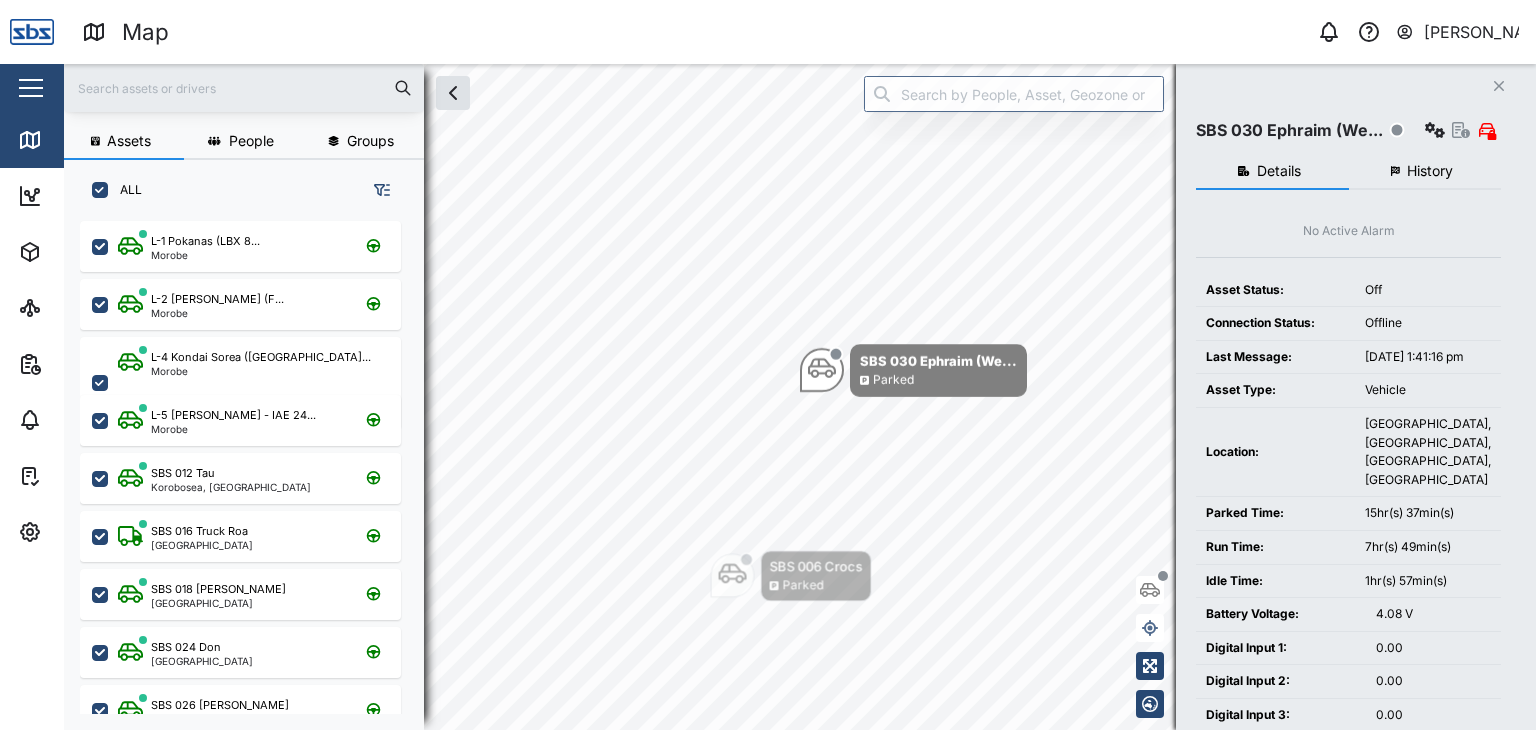 click at bounding box center (244, 88) 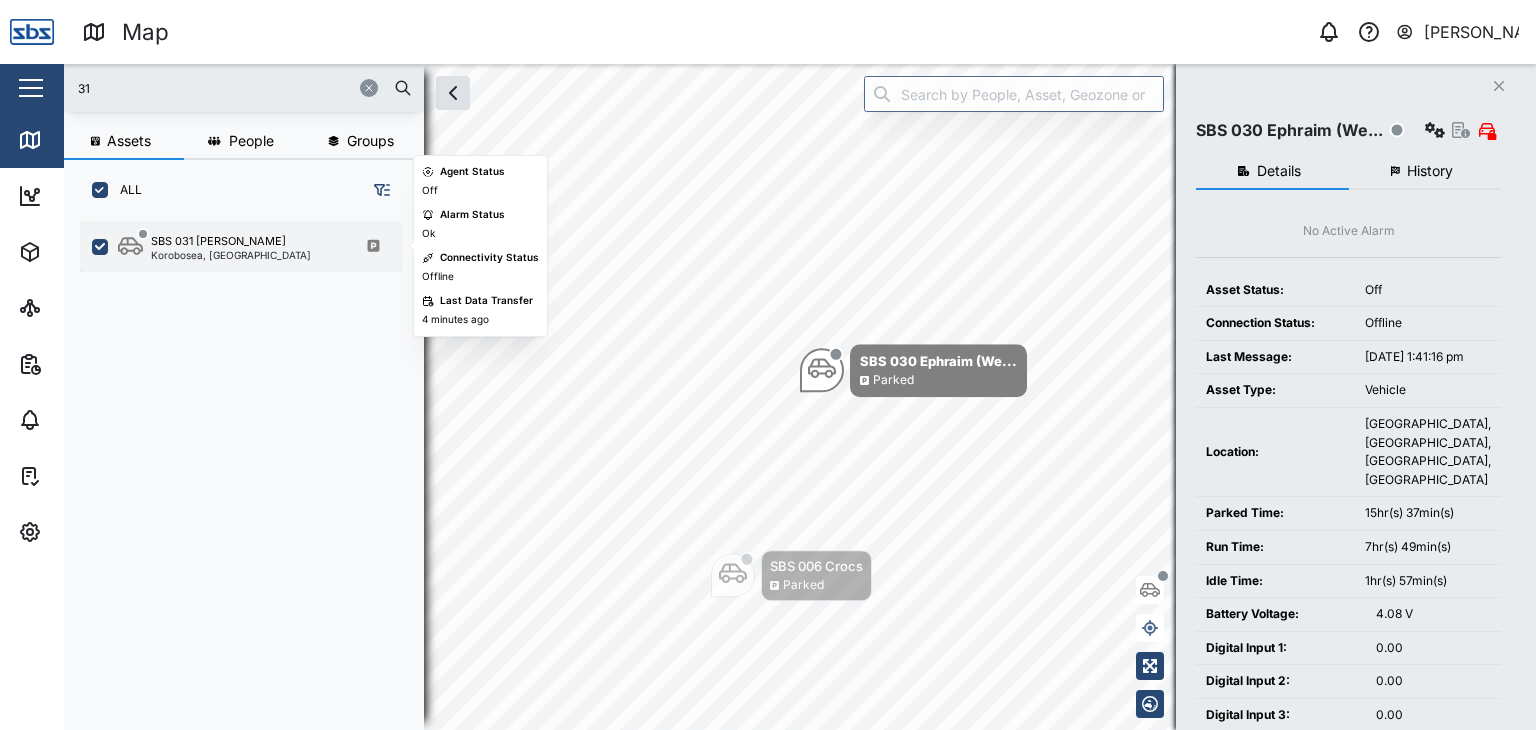 type on "31" 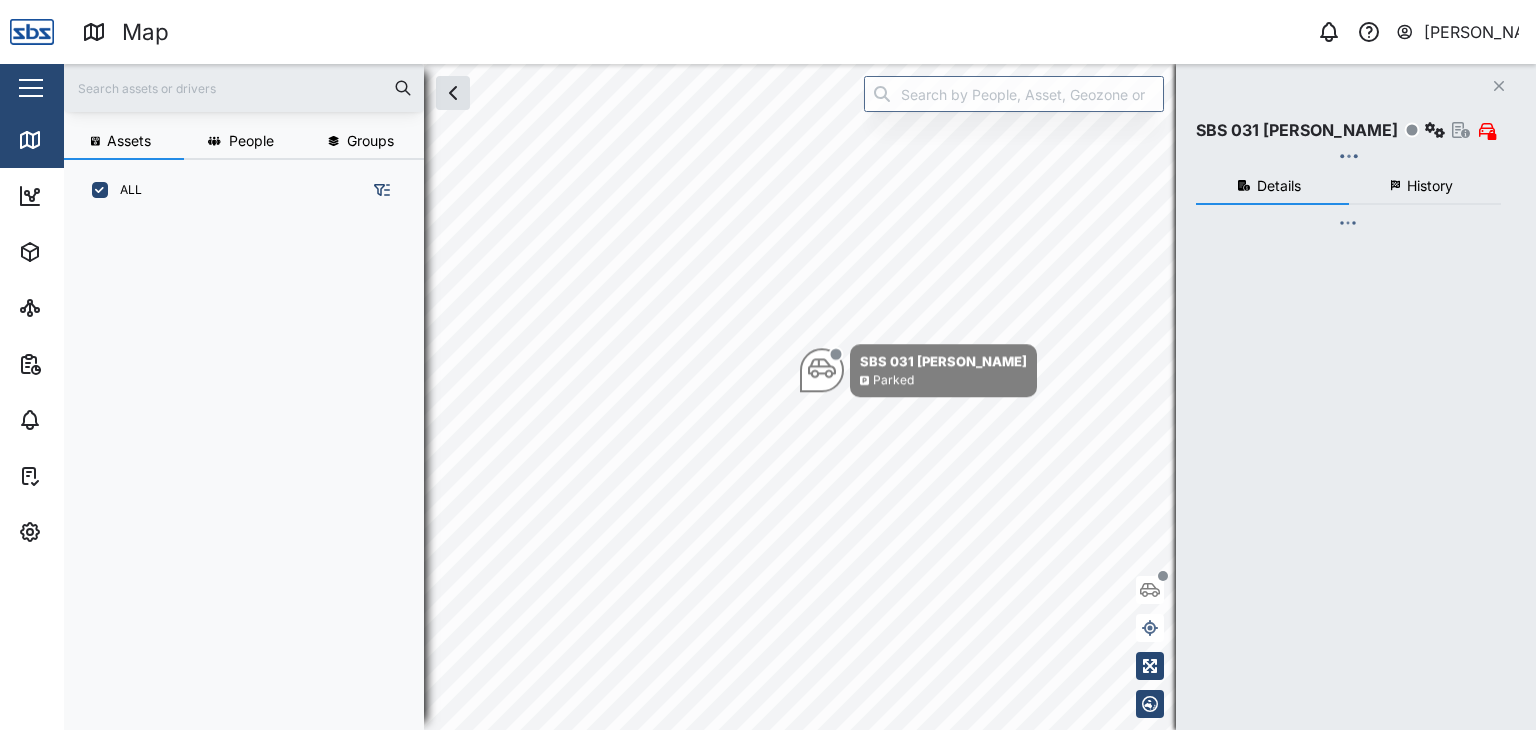 scroll, scrollTop: 0, scrollLeft: 0, axis: both 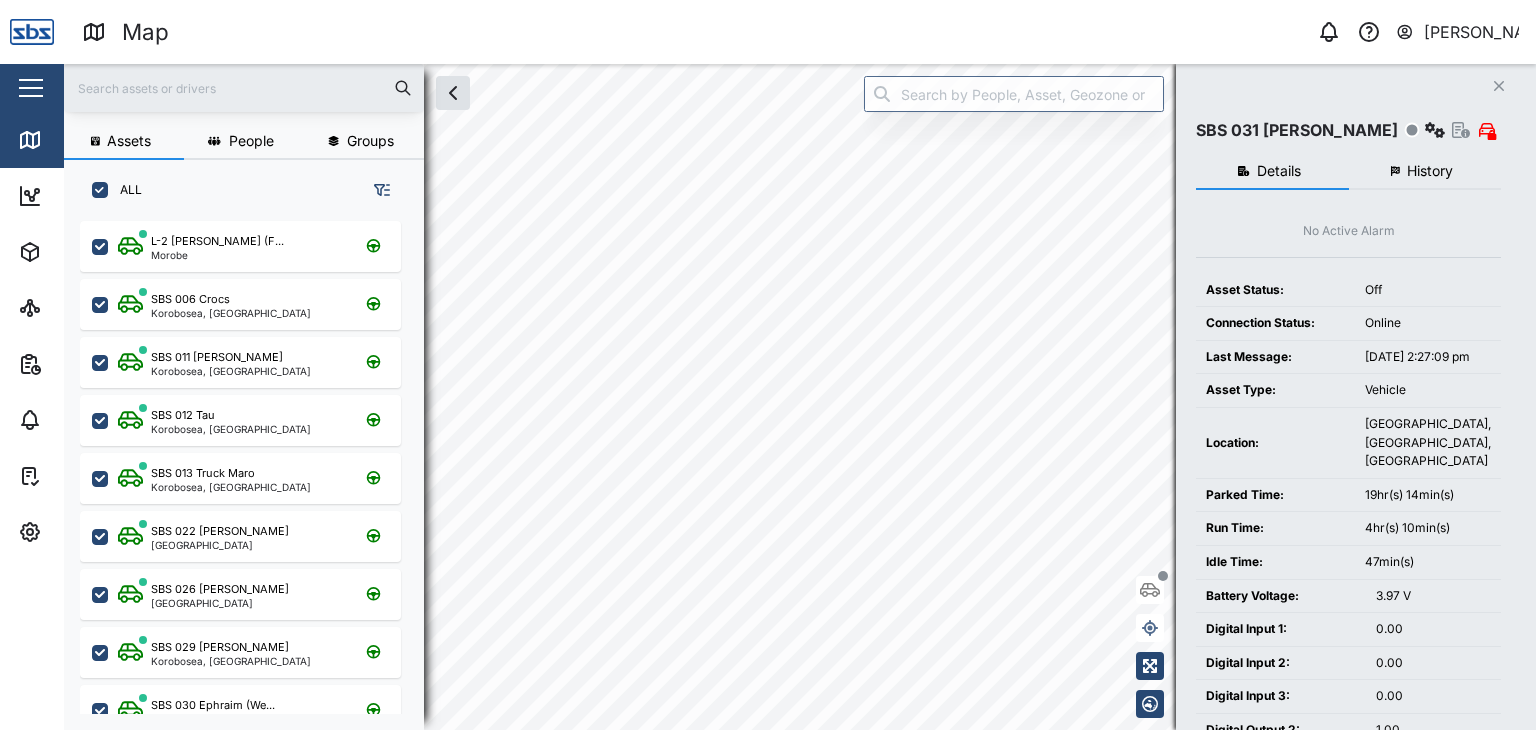 click at bounding box center (244, 88) 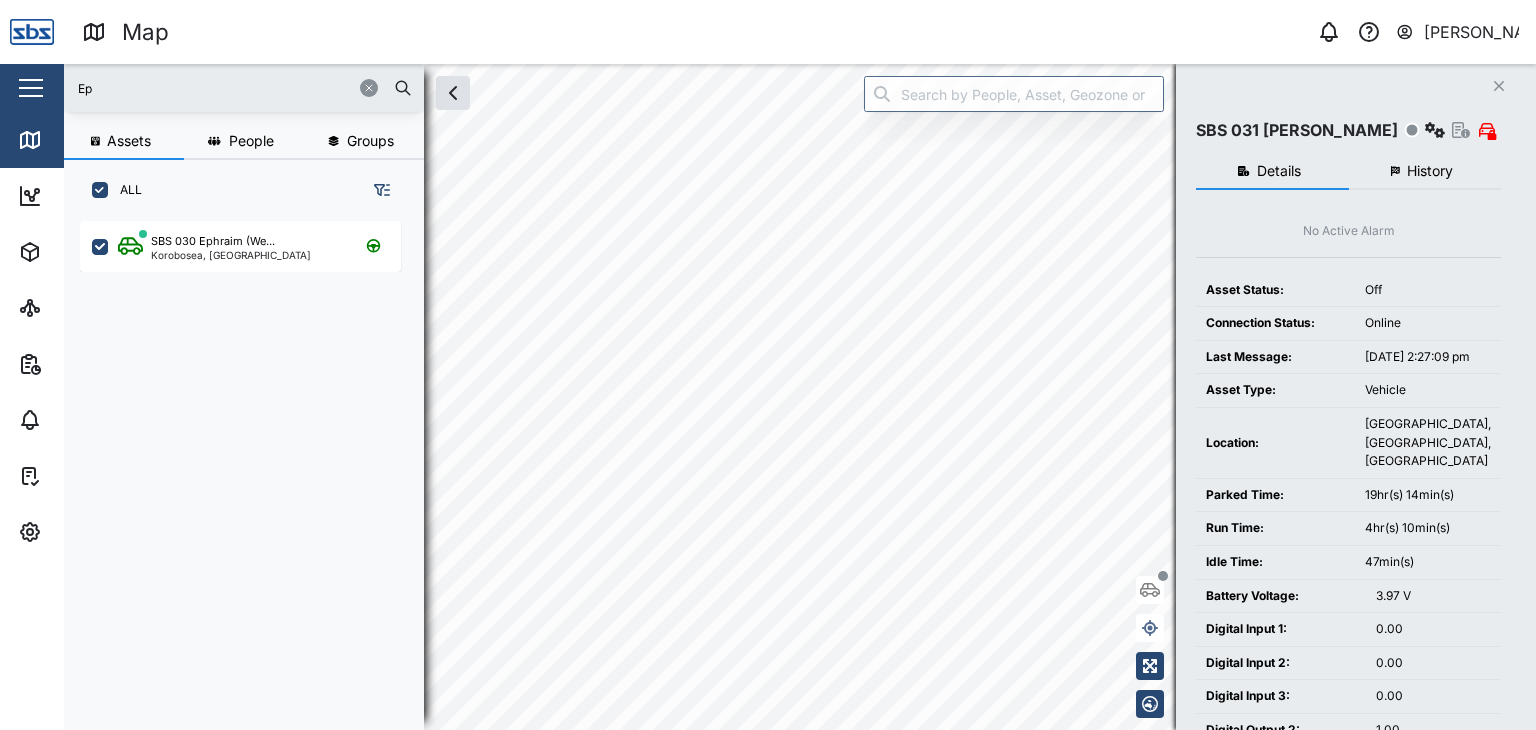 type on "E" 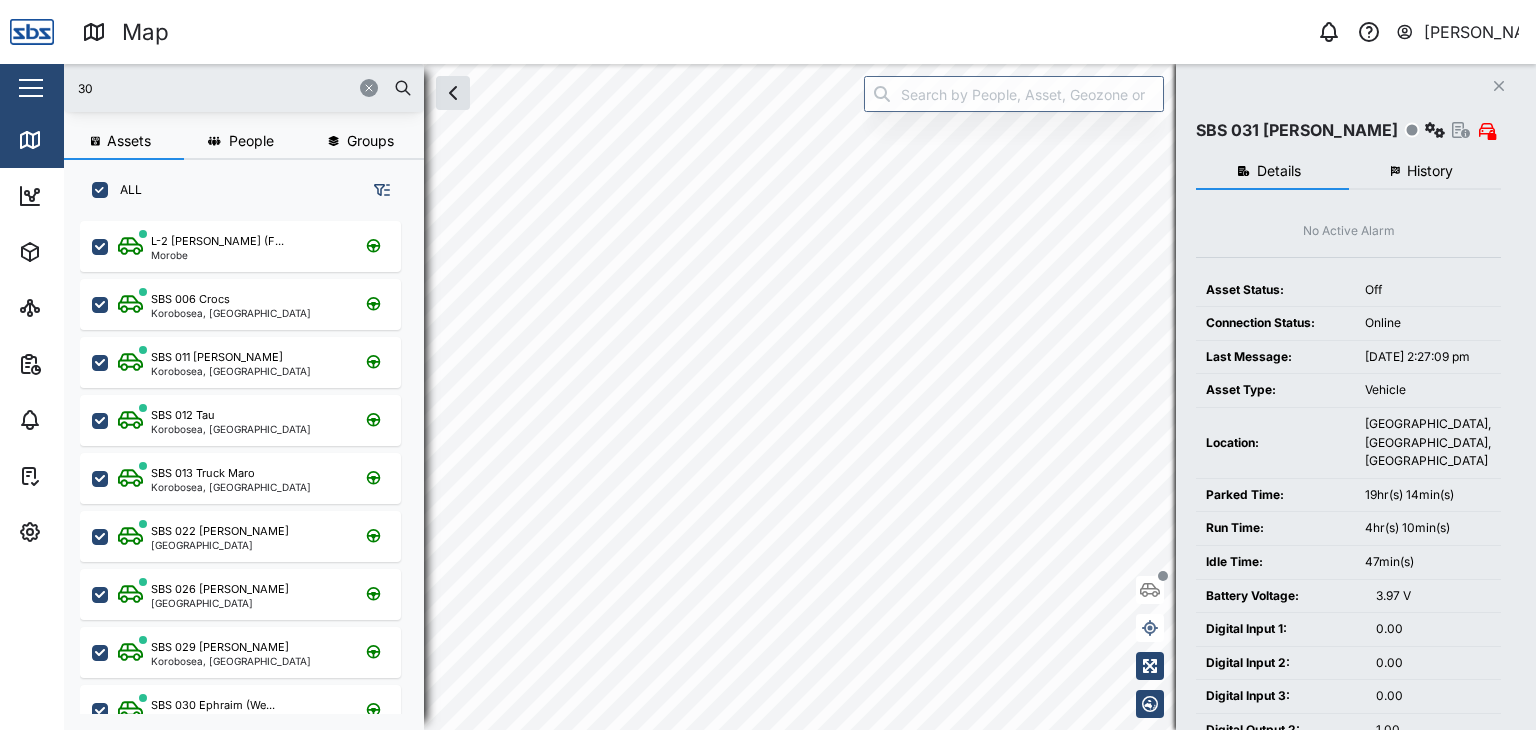 type on "30" 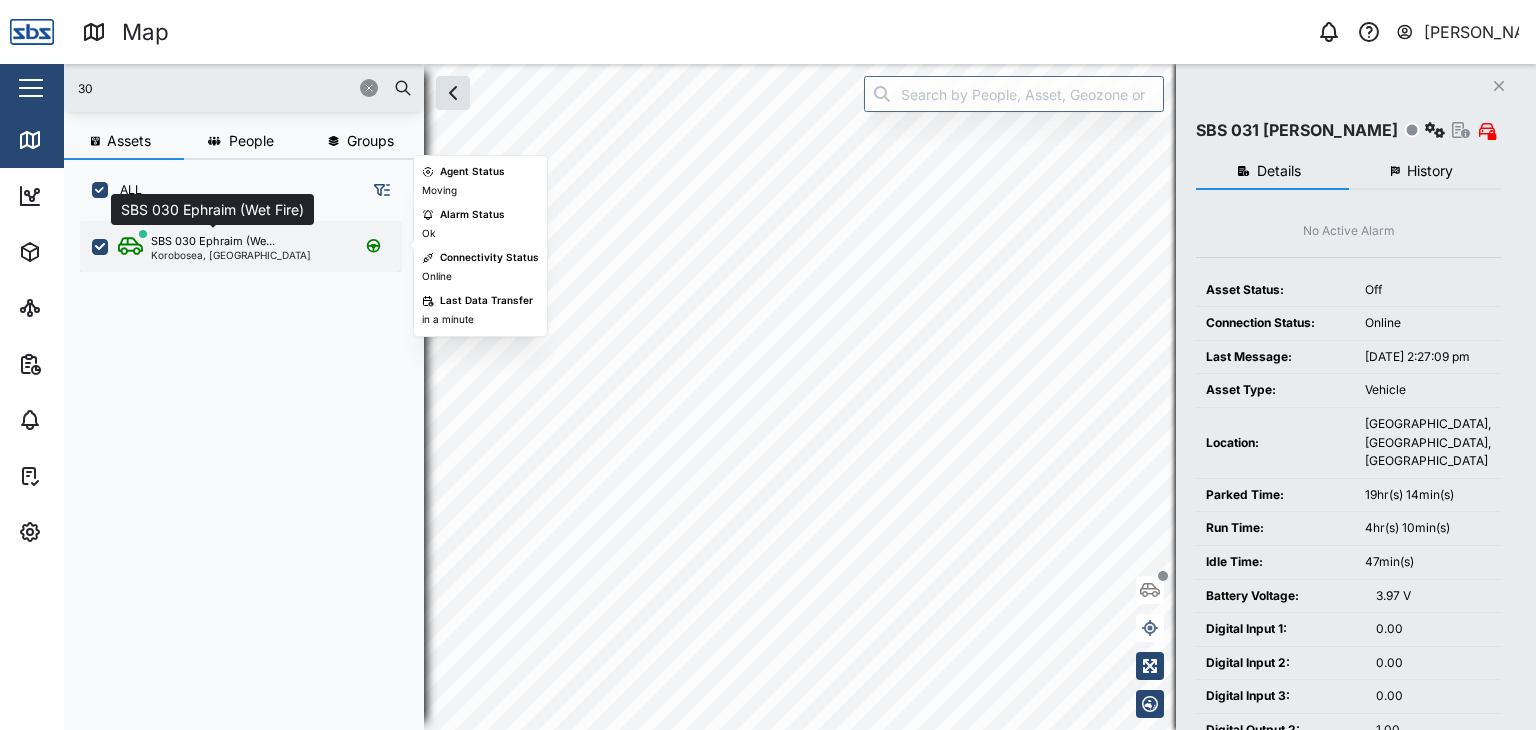click on "SBS 030  Ephraim (We..." at bounding box center (213, 241) 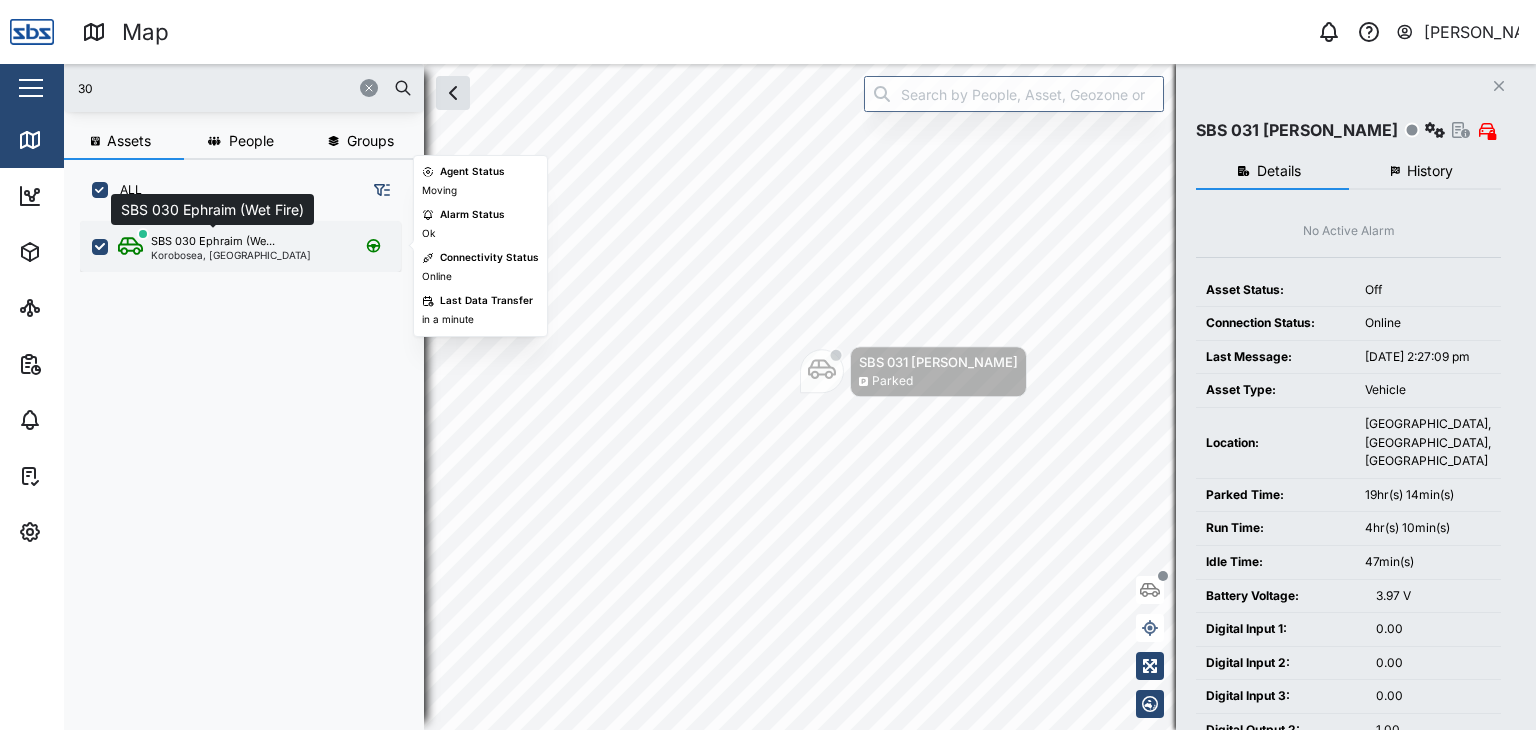 click on "SBS 030  Ephraim (We..." at bounding box center (213, 241) 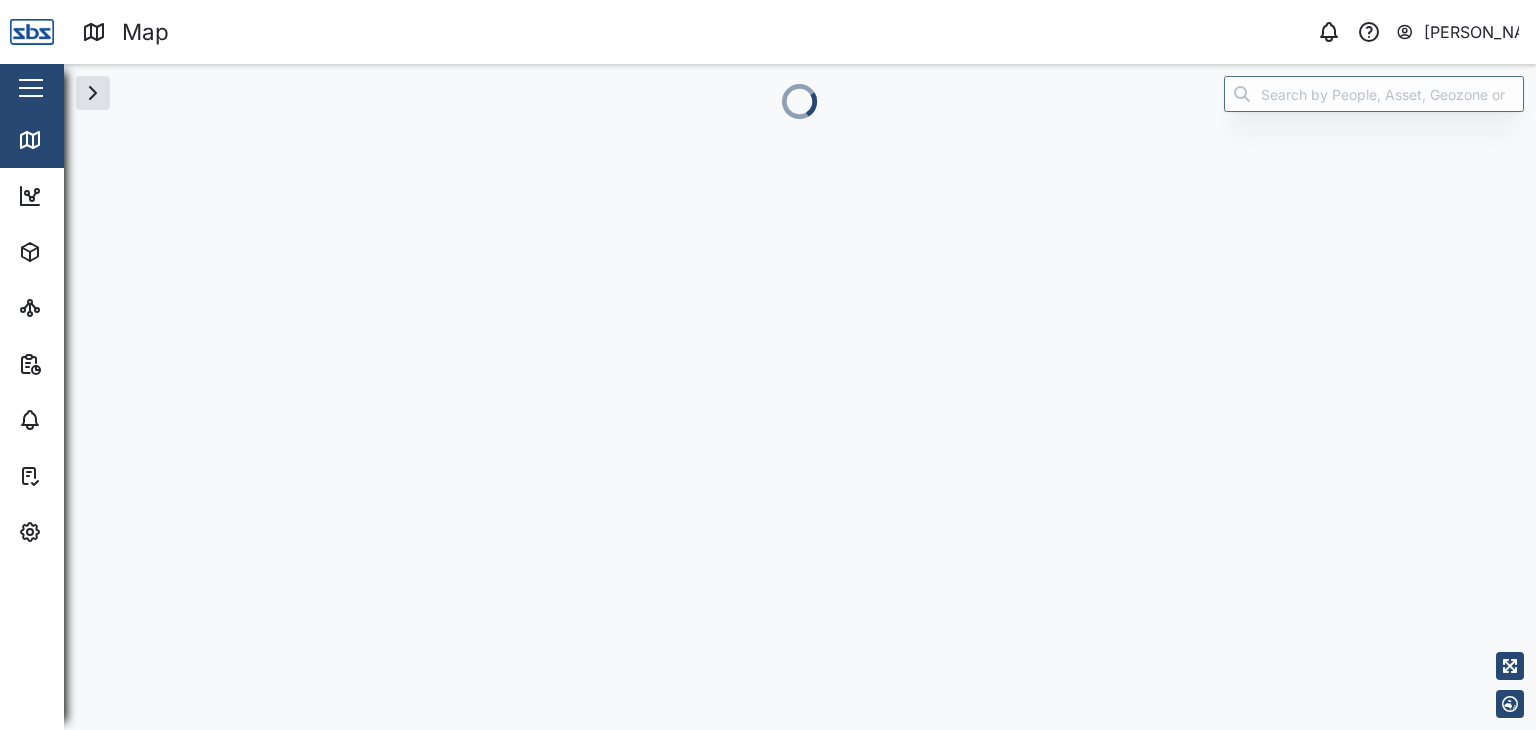 scroll, scrollTop: 0, scrollLeft: 0, axis: both 